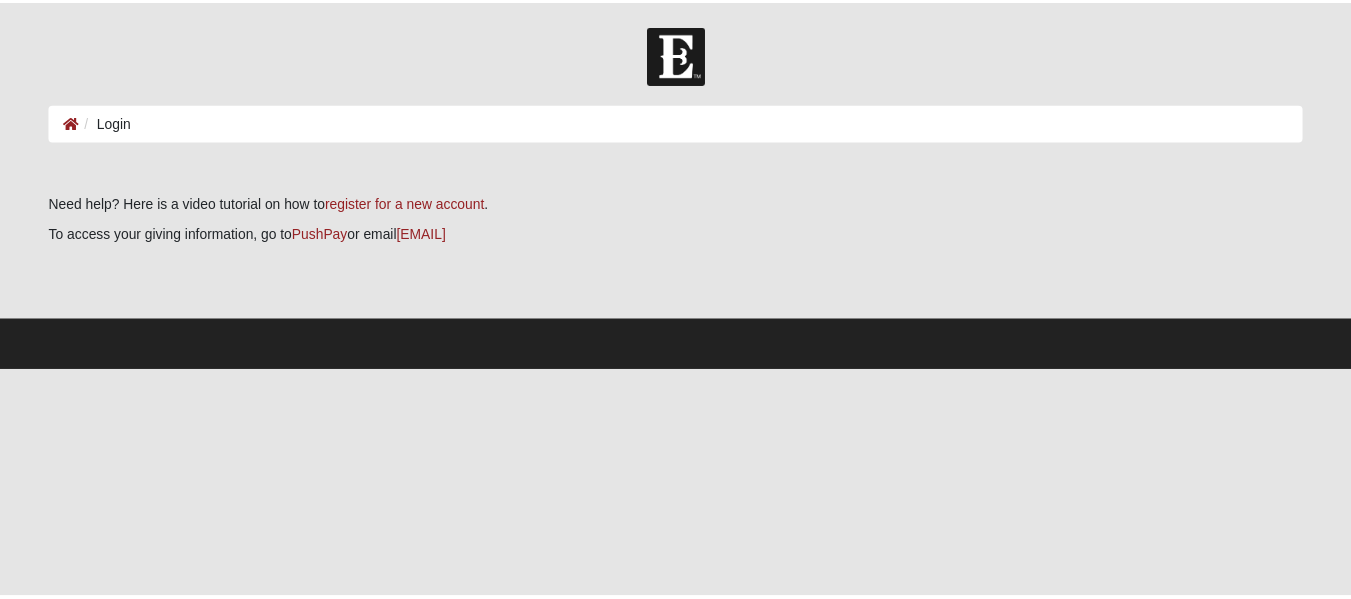 scroll, scrollTop: 0, scrollLeft: 0, axis: both 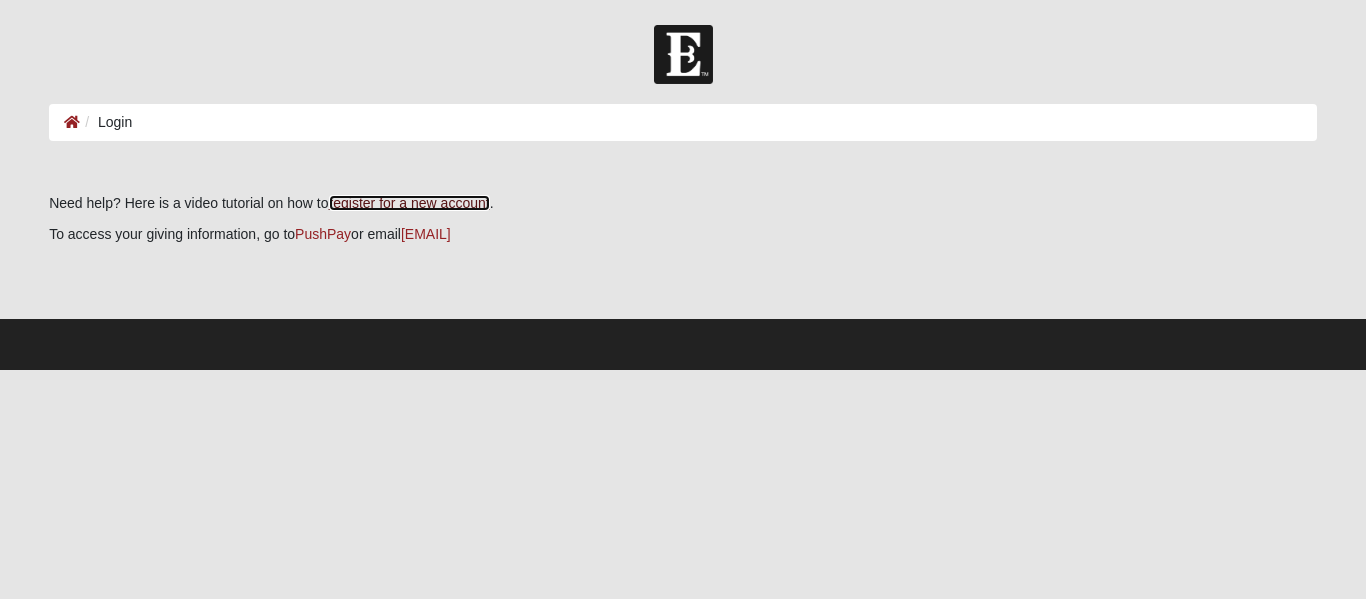 click on "Need help? Here is a video tutorial on how to  register for a new account . To access your giving information, go to  PushPay  or email  giving@coe22.com" at bounding box center [683, 234] 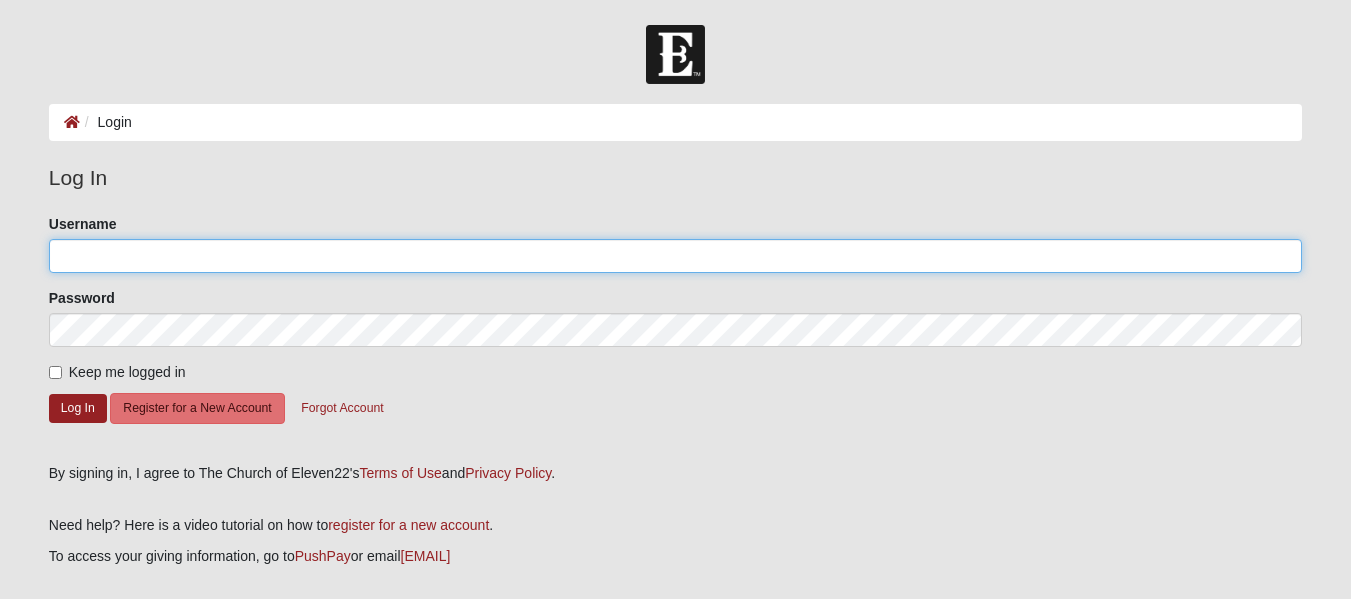 click on "Username" 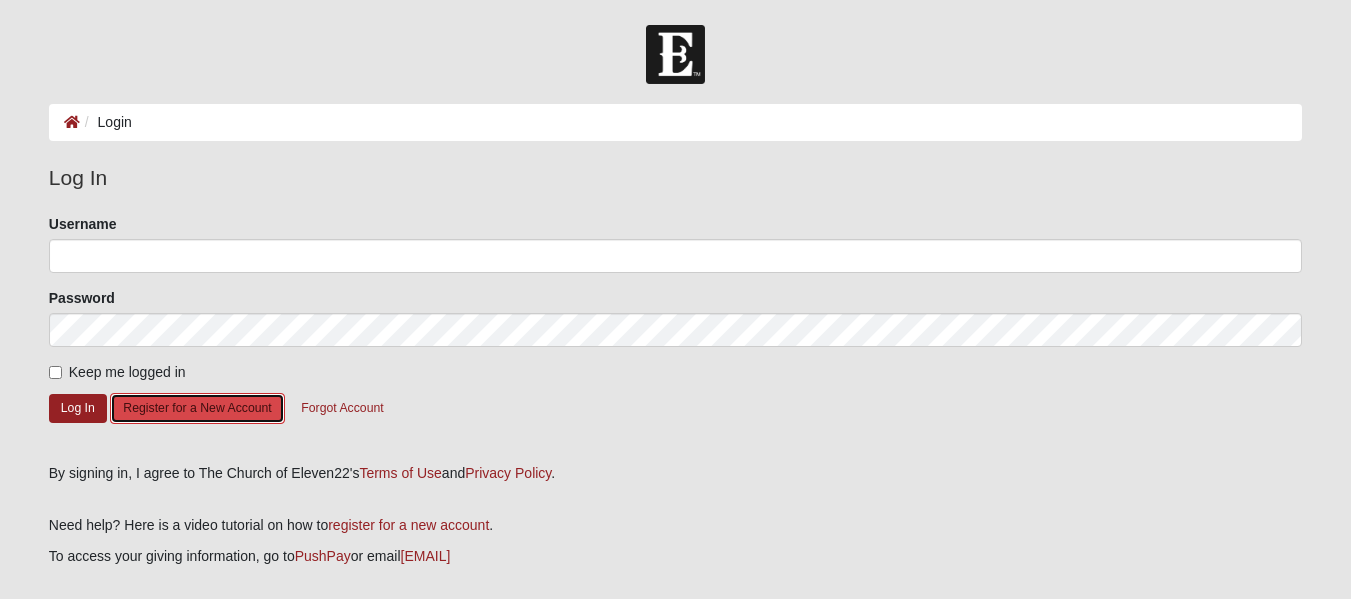 click on "Register for a New Account" 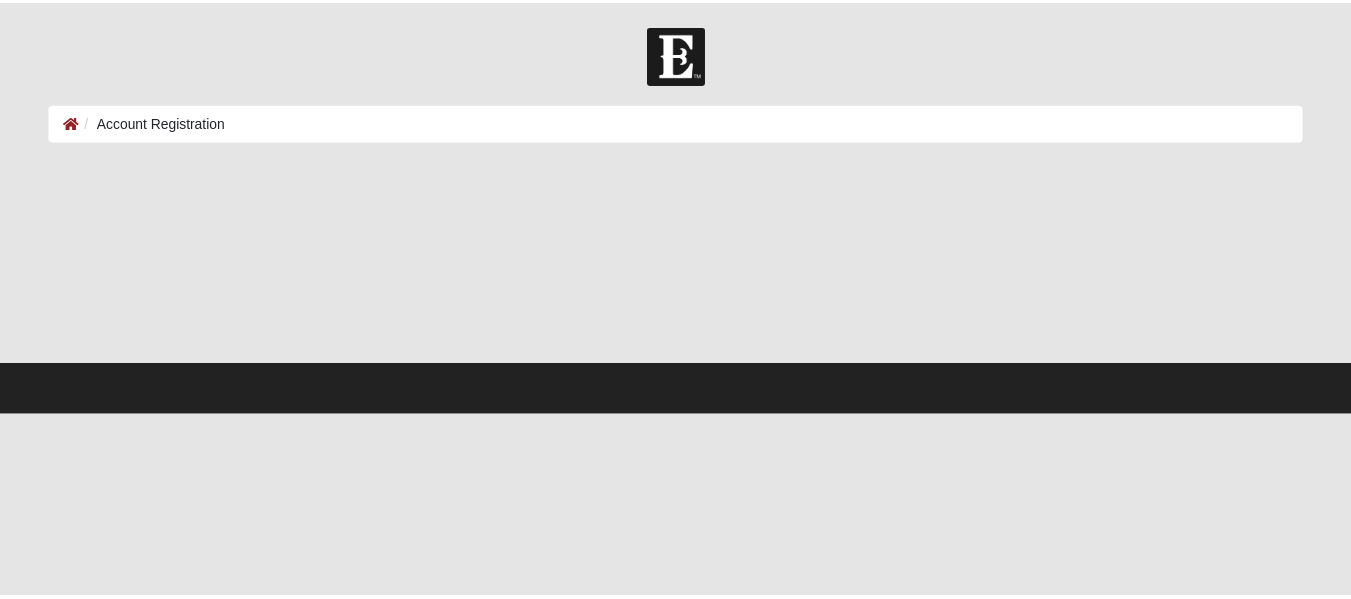 scroll, scrollTop: 0, scrollLeft: 0, axis: both 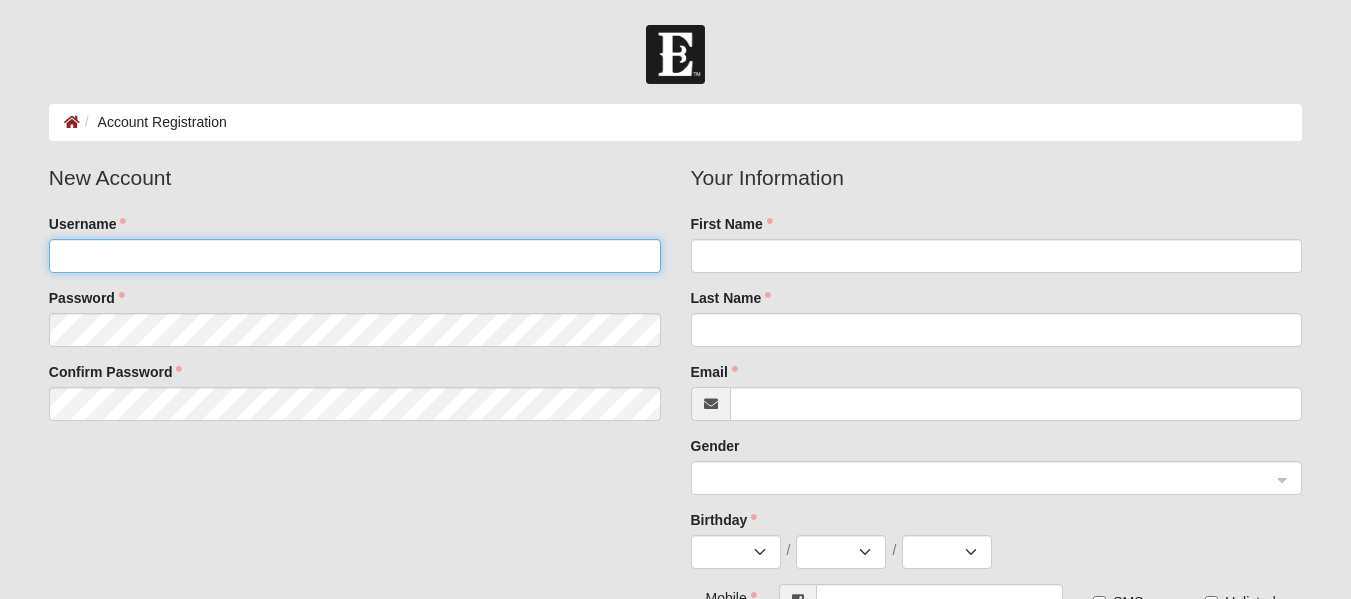 click on "Username" 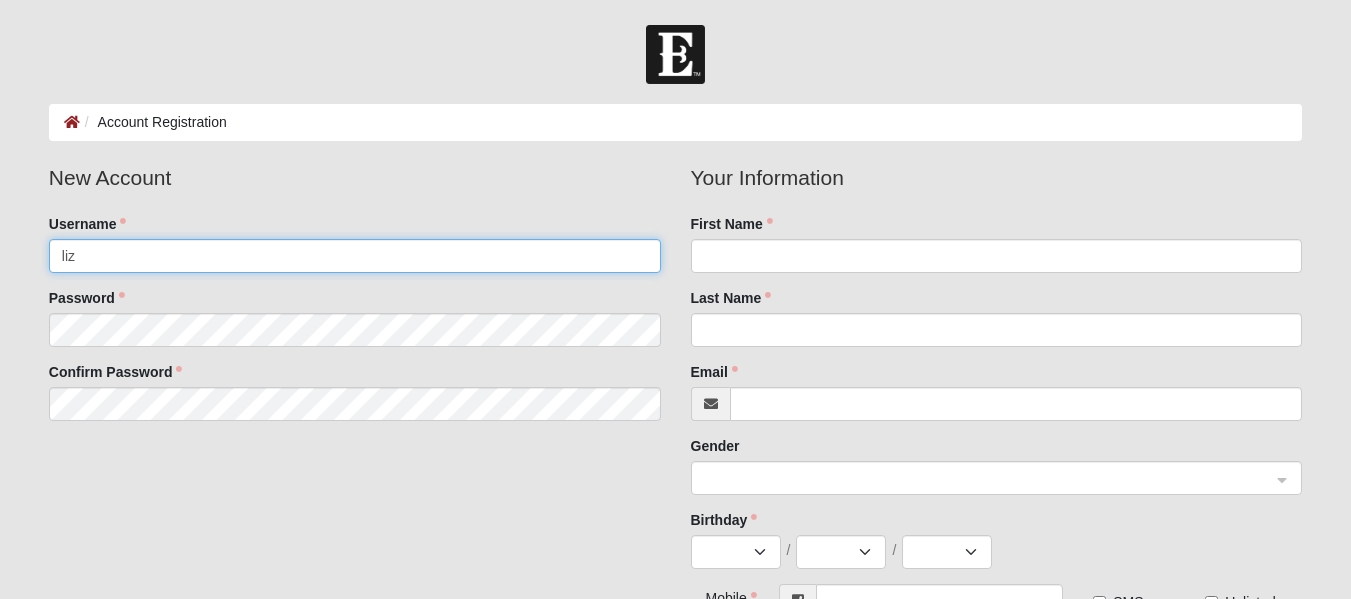 type on "liz" 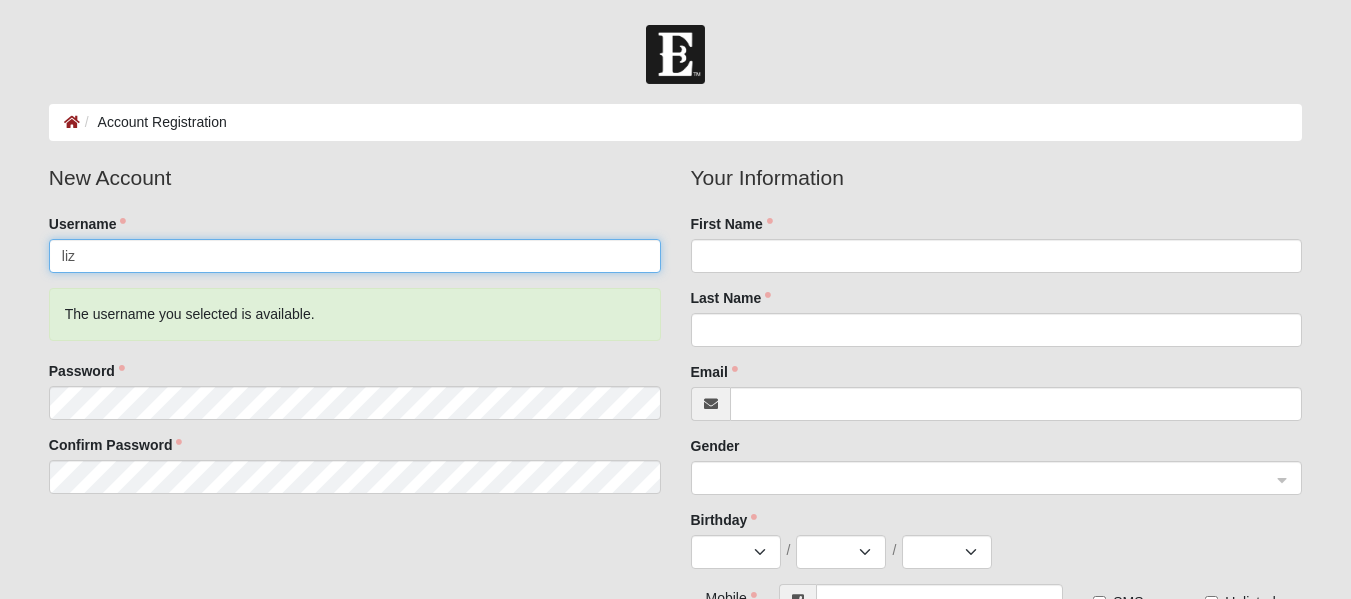 drag, startPoint x: 140, startPoint y: 264, endPoint x: 109, endPoint y: 264, distance: 31 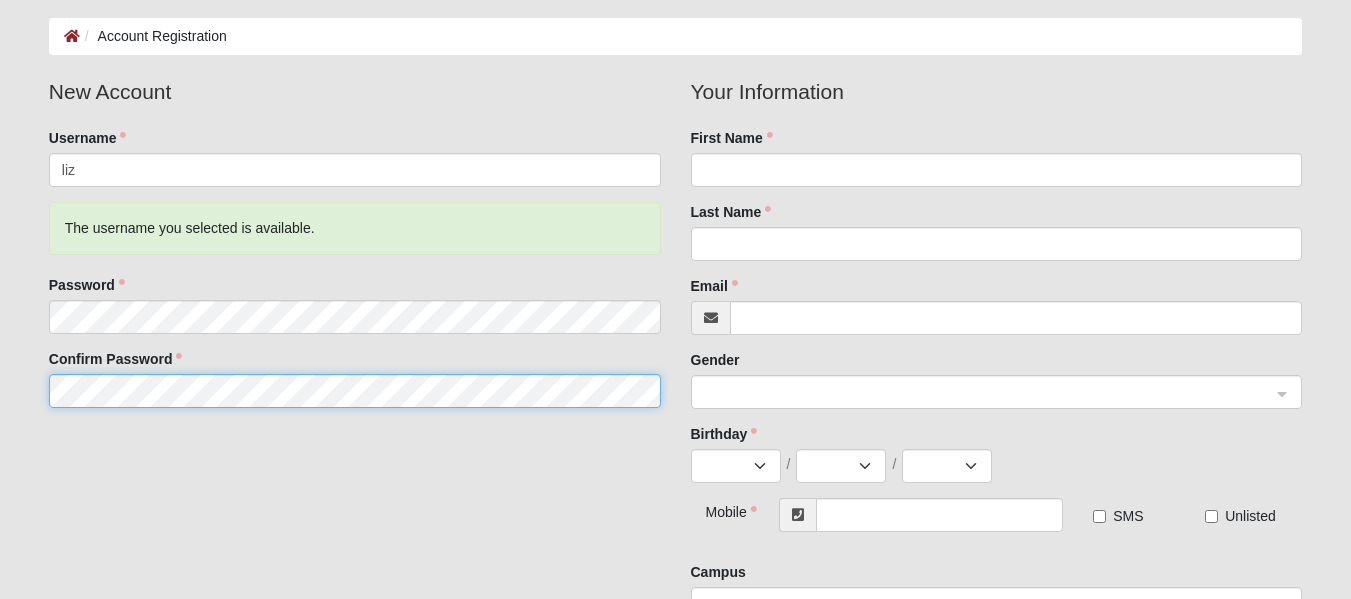 scroll, scrollTop: 111, scrollLeft: 0, axis: vertical 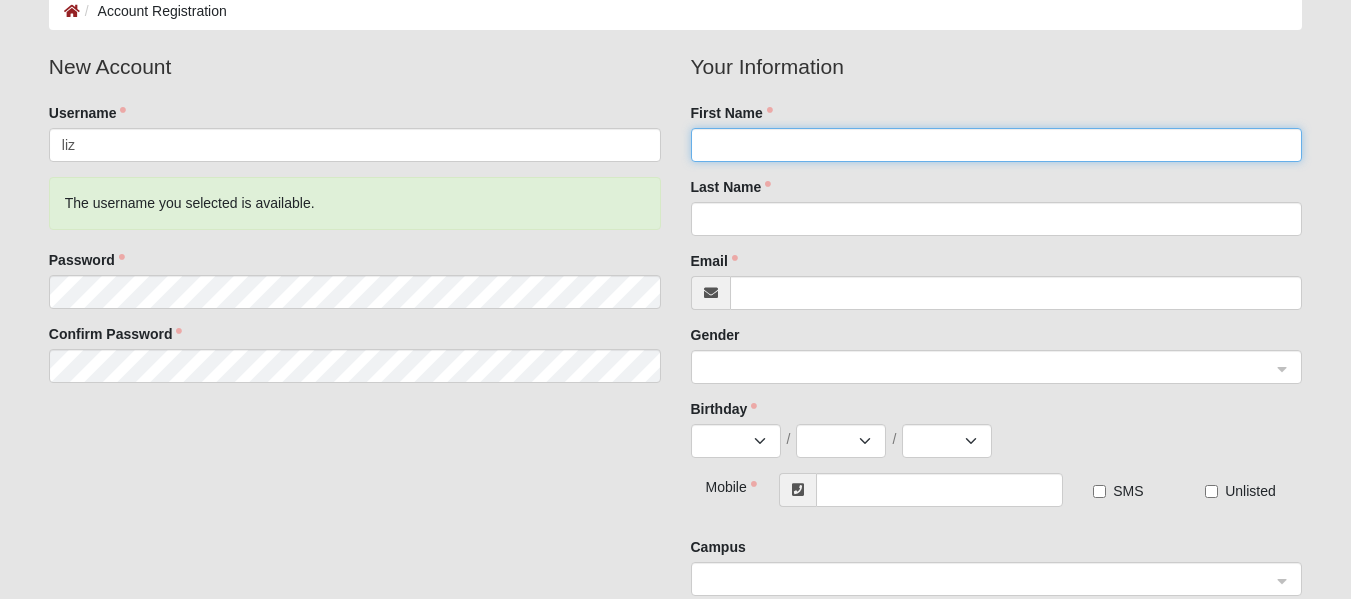 click on "First Name" 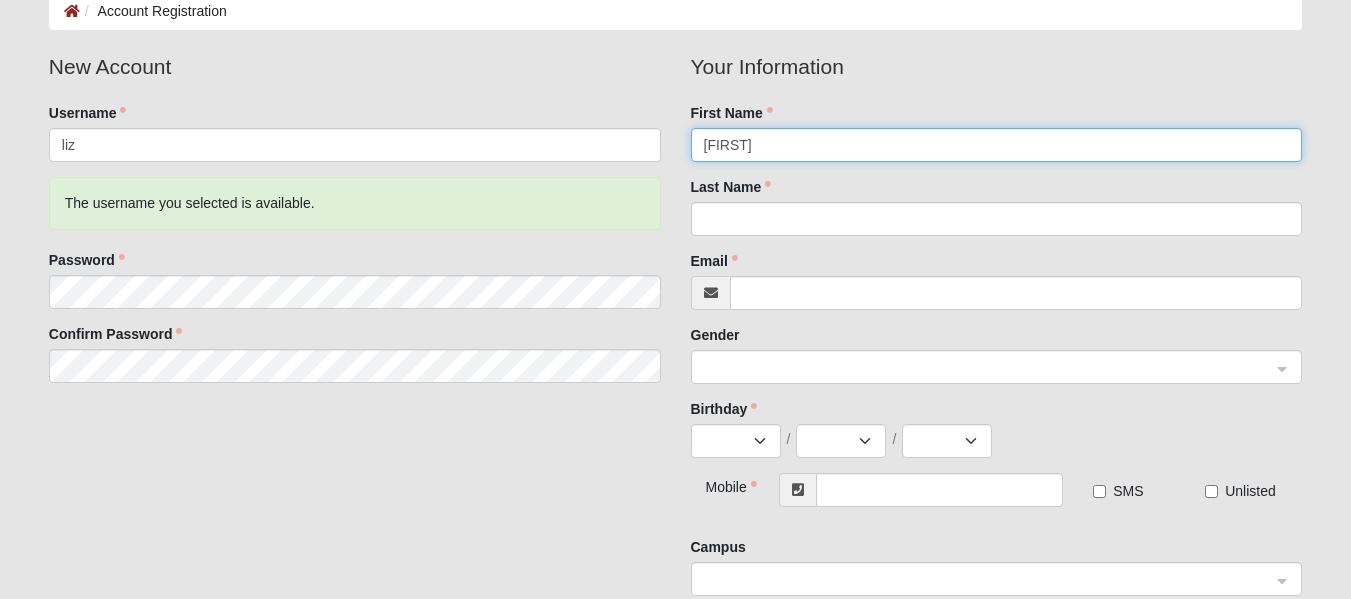 type on "Elizabeth" 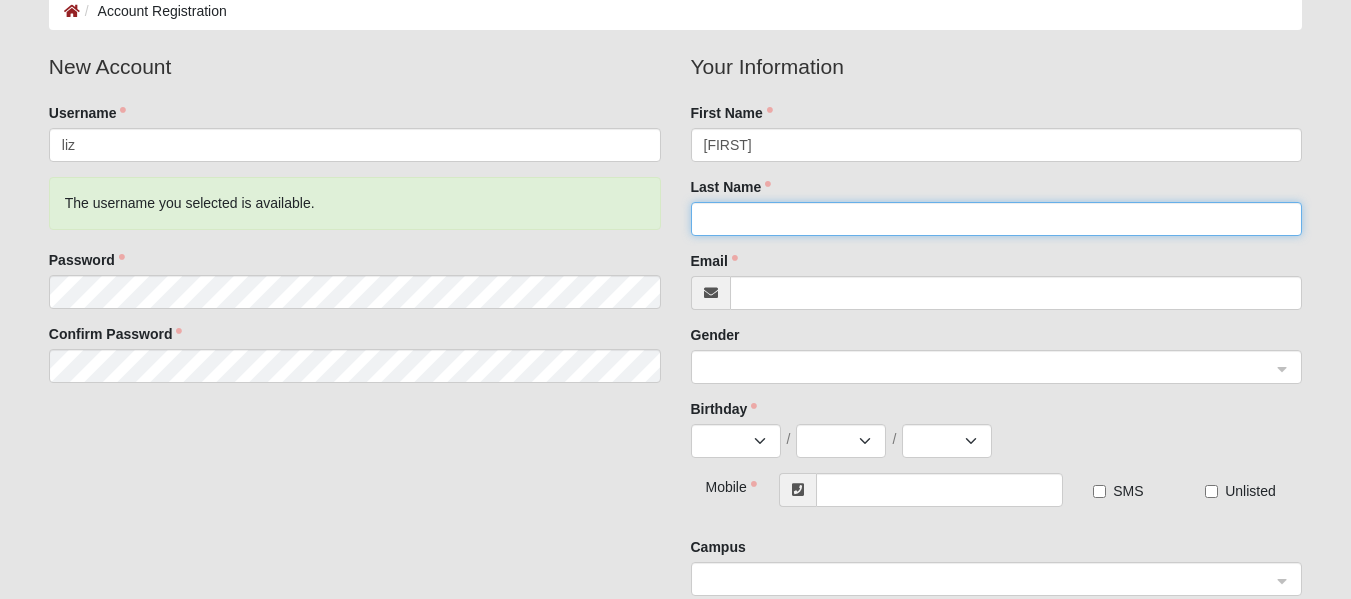 click on "Last Name" 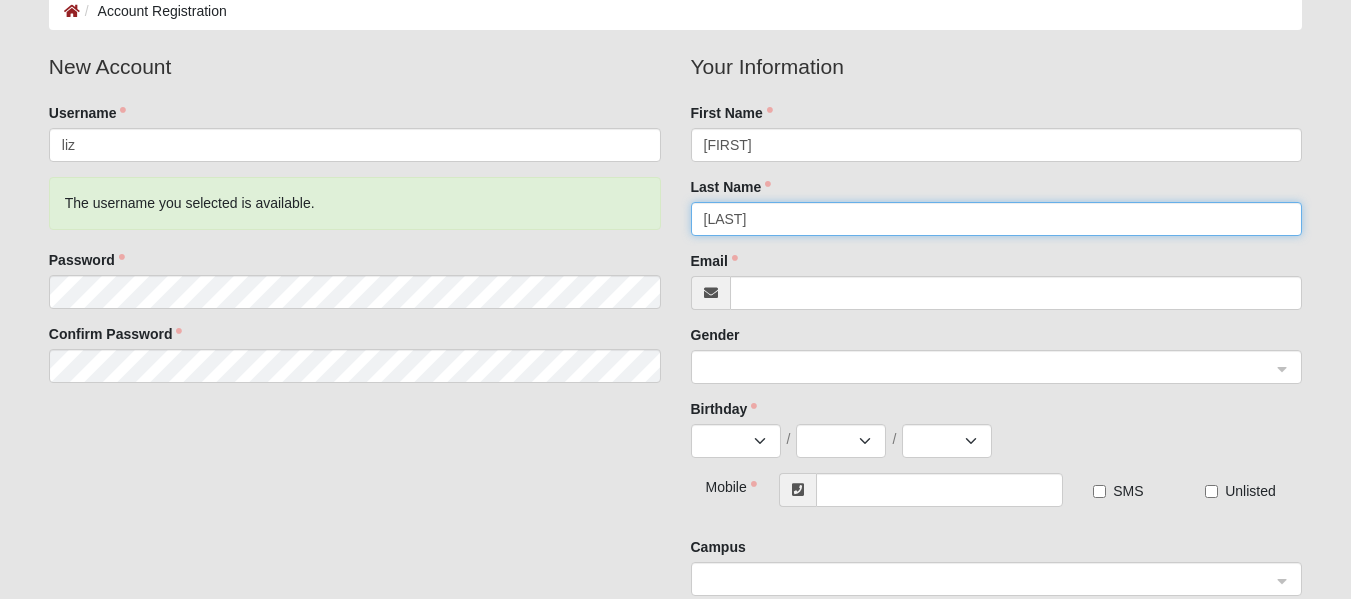 type on "Smith" 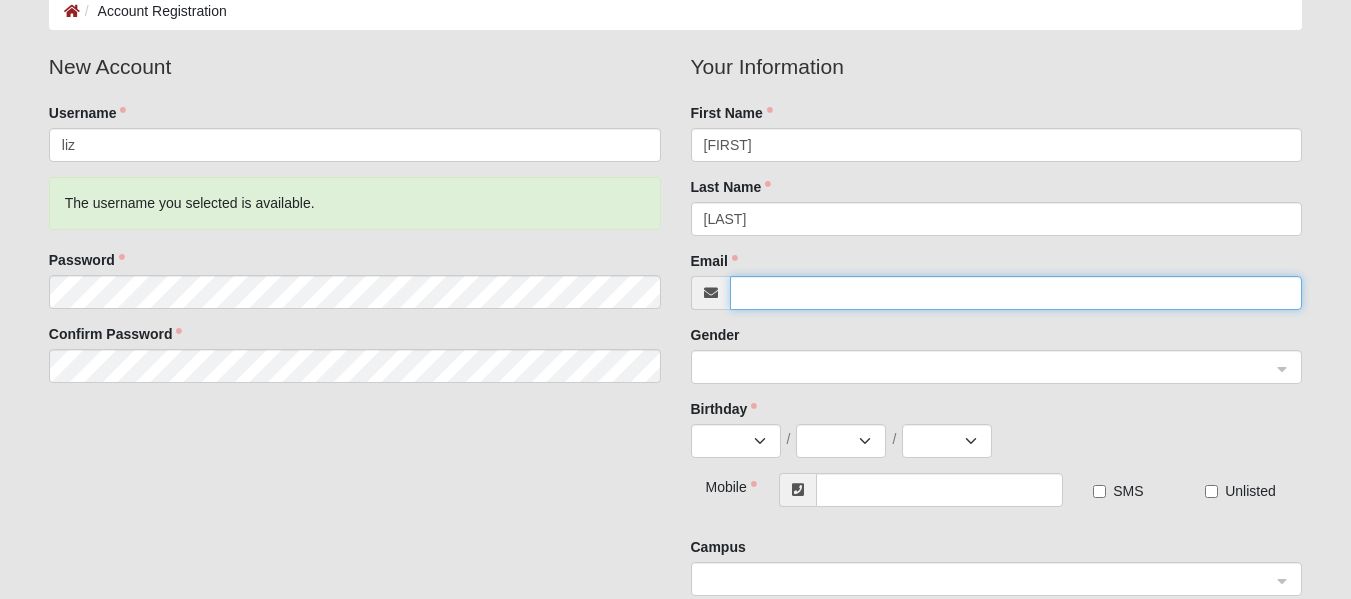 click on "Email" at bounding box center (1016, 293) 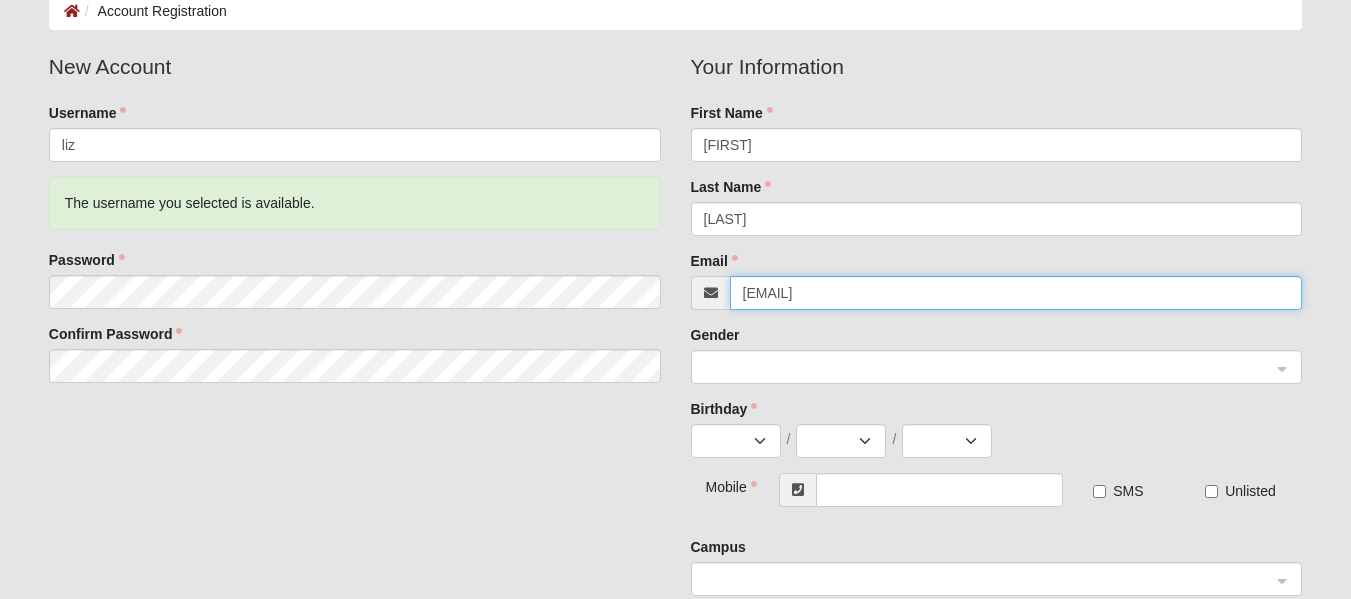 click 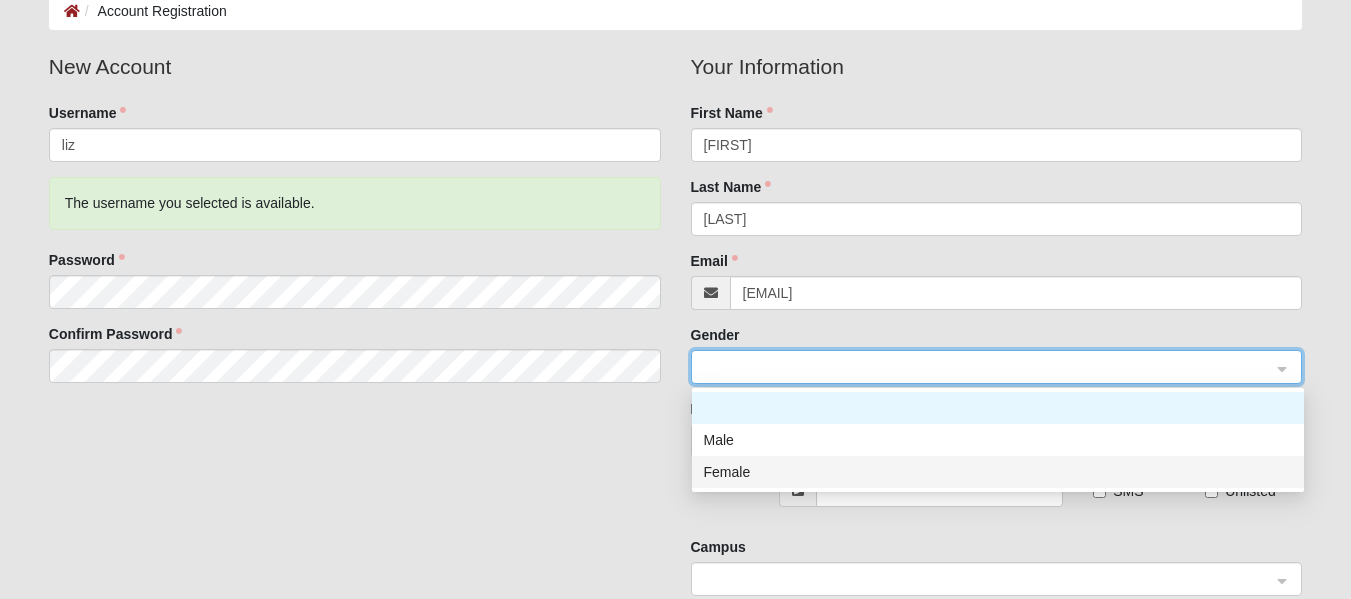 click on "Female" at bounding box center [998, 472] 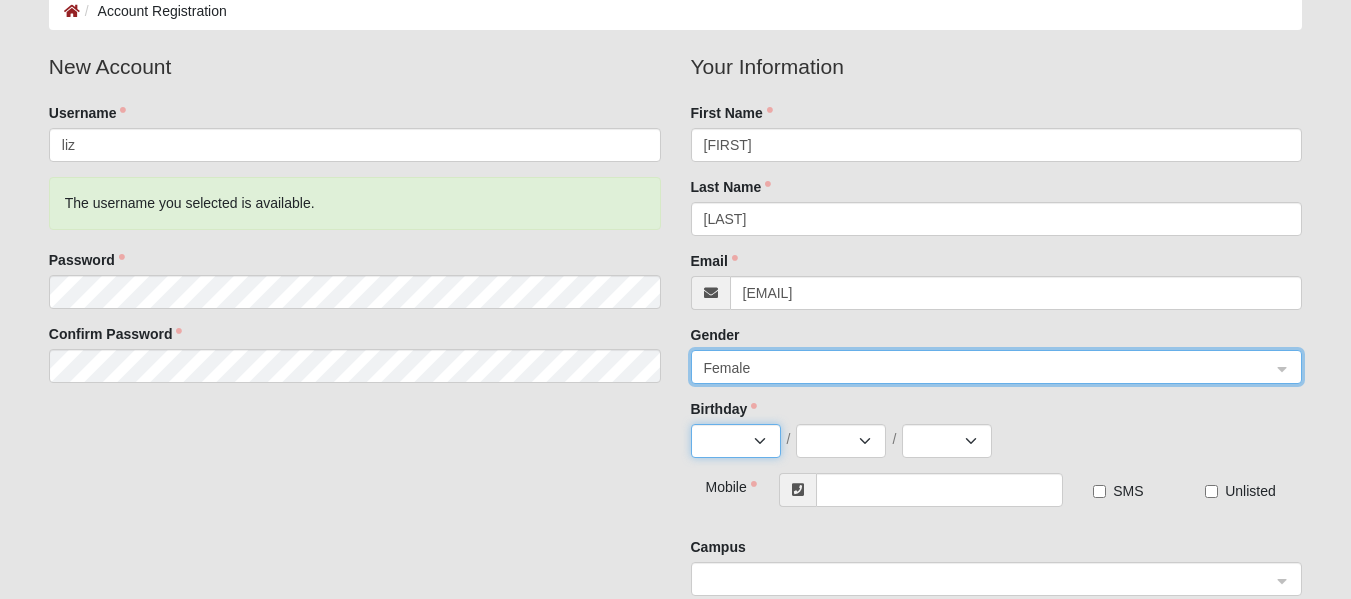 click on "Jan Feb Mar Apr May Jun Jul Aug Sep Oct Nov Dec" at bounding box center (736, 441) 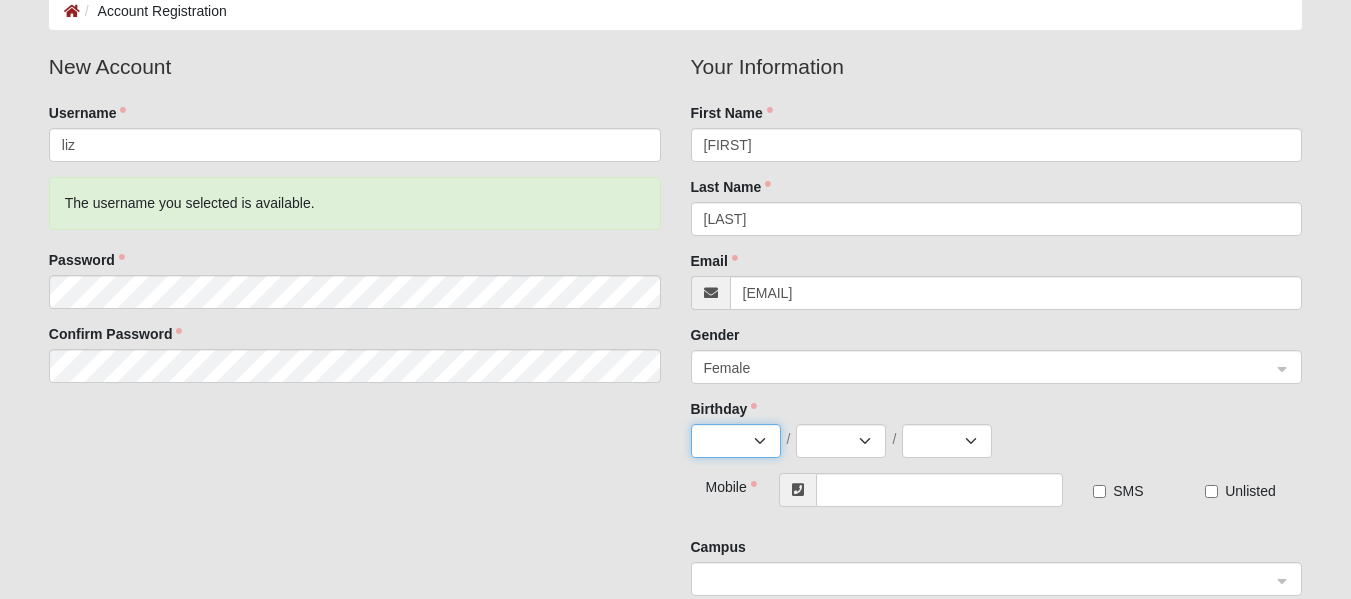 select on "9" 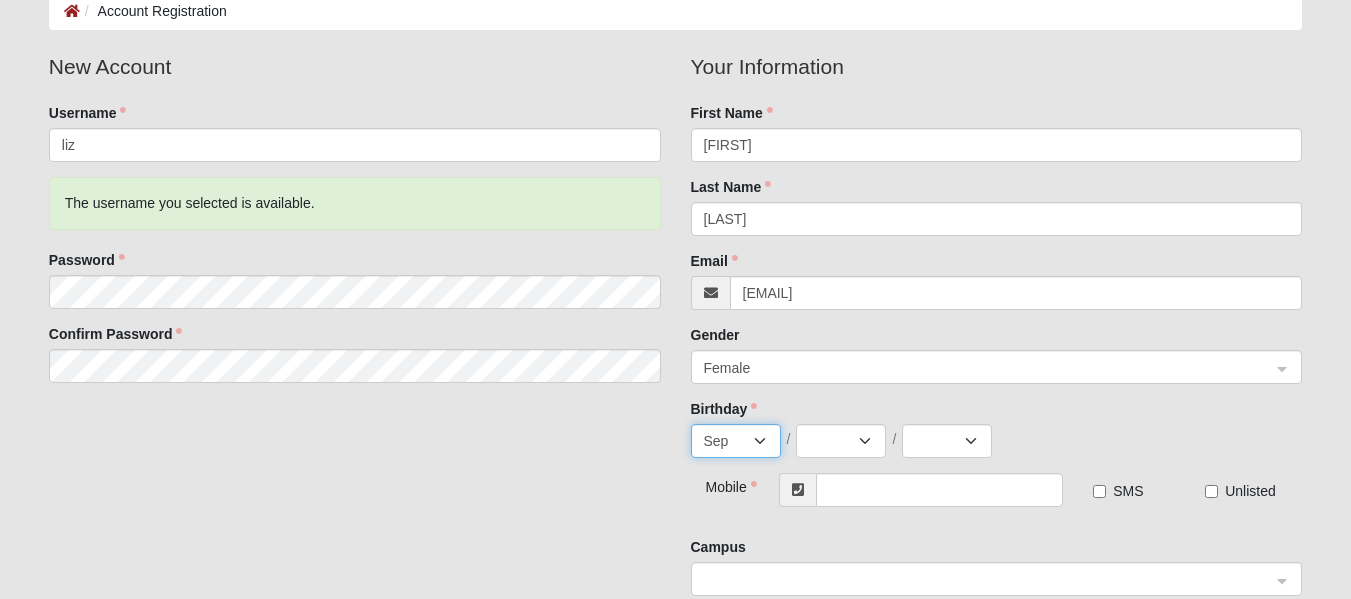 click on "Jan Feb Mar Apr May Jun Jul Aug Sep Oct Nov Dec" at bounding box center (736, 441) 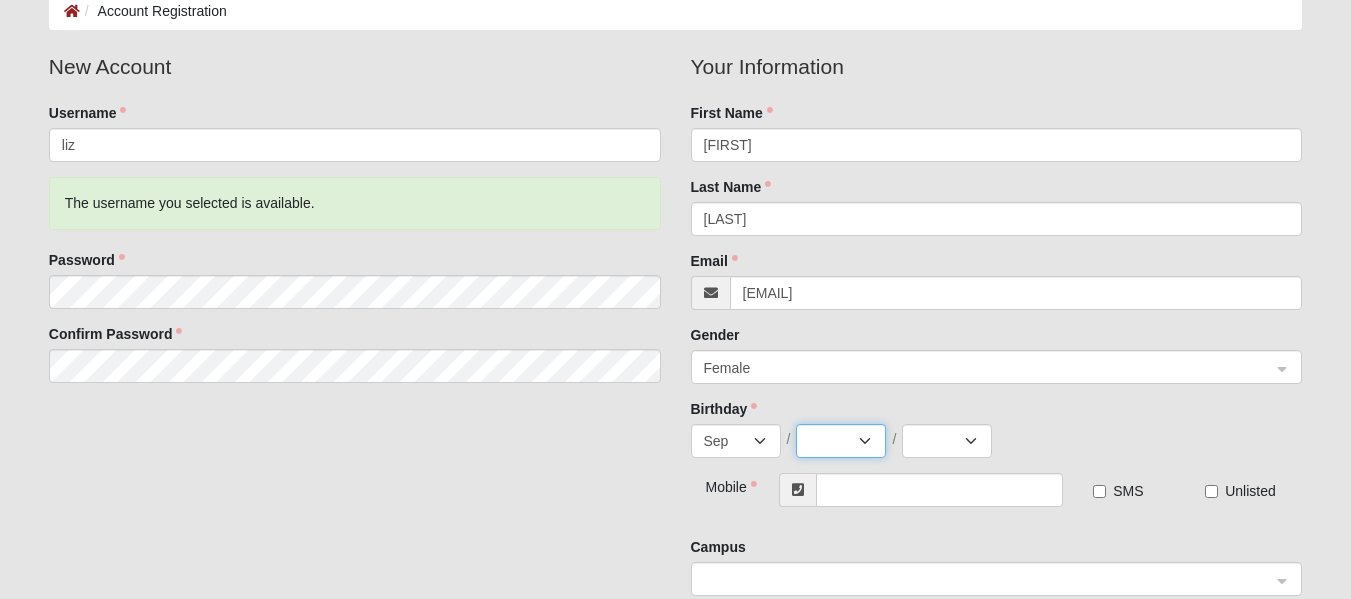 click on "1 2 3 4 5 6 7 8 9 10 11 12 13 14 15 16 17 18 19 20 21 22 23 24 25 26 27 28 29 30" at bounding box center (841, 441) 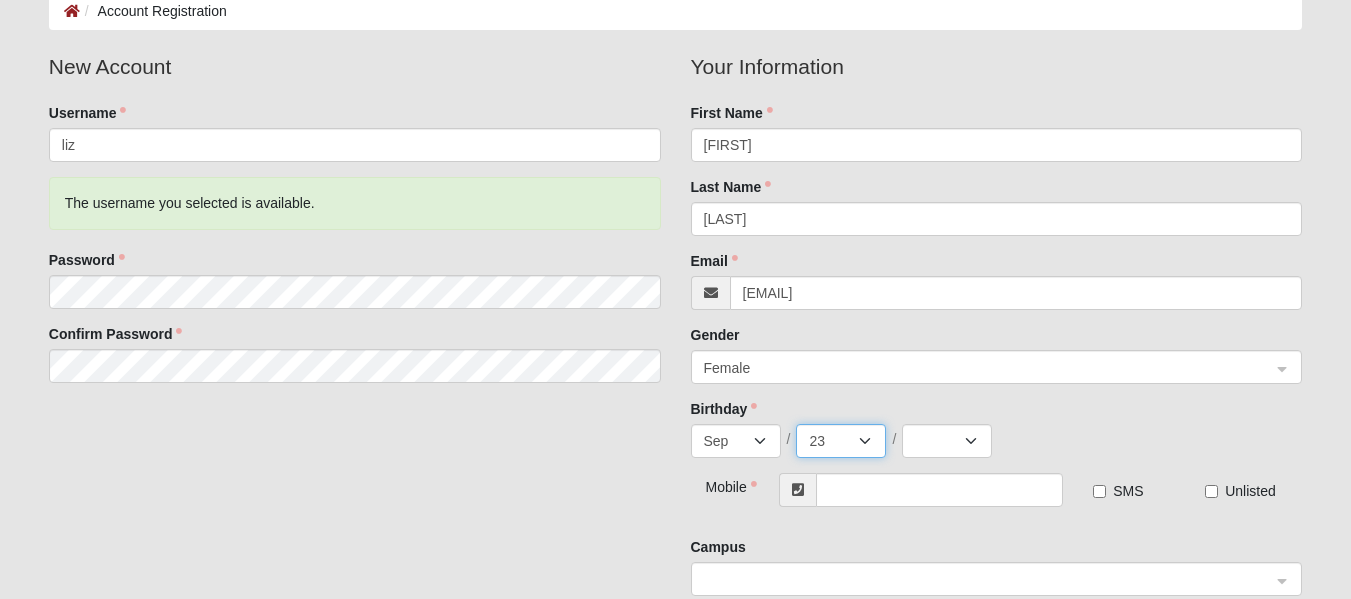 click on "1 2 3 4 5 6 7 8 9 10 11 12 13 14 15 16 17 18 19 20 21 22 23 24 25 26 27 28 29 30" at bounding box center (841, 441) 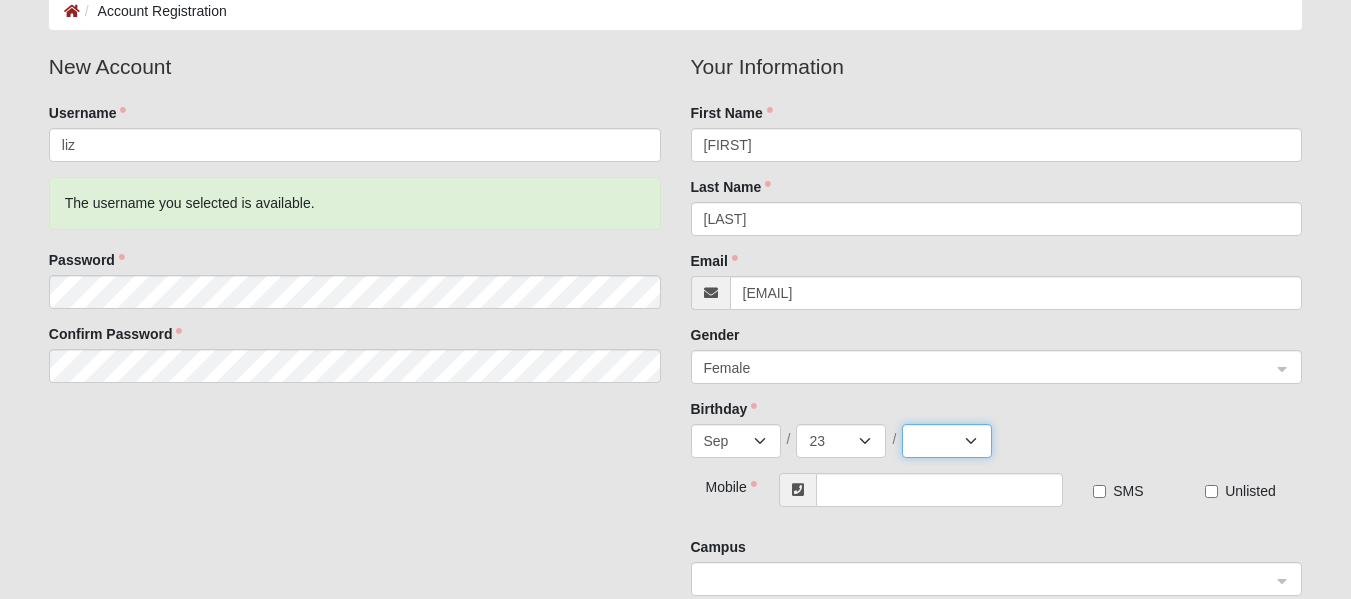 click on "2025 2024 2023 2022 2021 2020 2019 2018 2017 2016 2015 2014 2013 2012 2011 2010 2009 2008 2007 2006 2005 2004 2003 2002 2001 2000 1999 1998 1997 1996 1995 1994 1993 1992 1991 1990 1989 1988 1987 1986 1985 1984 1983 1982 1981 1980 1979 1978 1977 1976 1975 1974 1973 1972 1971 1970 1969 1968 1967 1966 1965 1964 1963 1962 1961 1960 1959 1958 1957 1956 1955 1954 1953 1952 1951 1950 1949 1948 1947 1946 1945 1944 1943 1942 1941 1940 1939 1938 1937 1936 1935 1934 1933 1932 1931 1930 1929 1928 1927 1926 1925 1924 1923 1922 1921 1920 1919 1918 1917 1916 1915 1914 1913 1912 1911 1910 1909 1908 1907 1906 1905 1904 1903 1902 1901 1900" at bounding box center (947, 441) 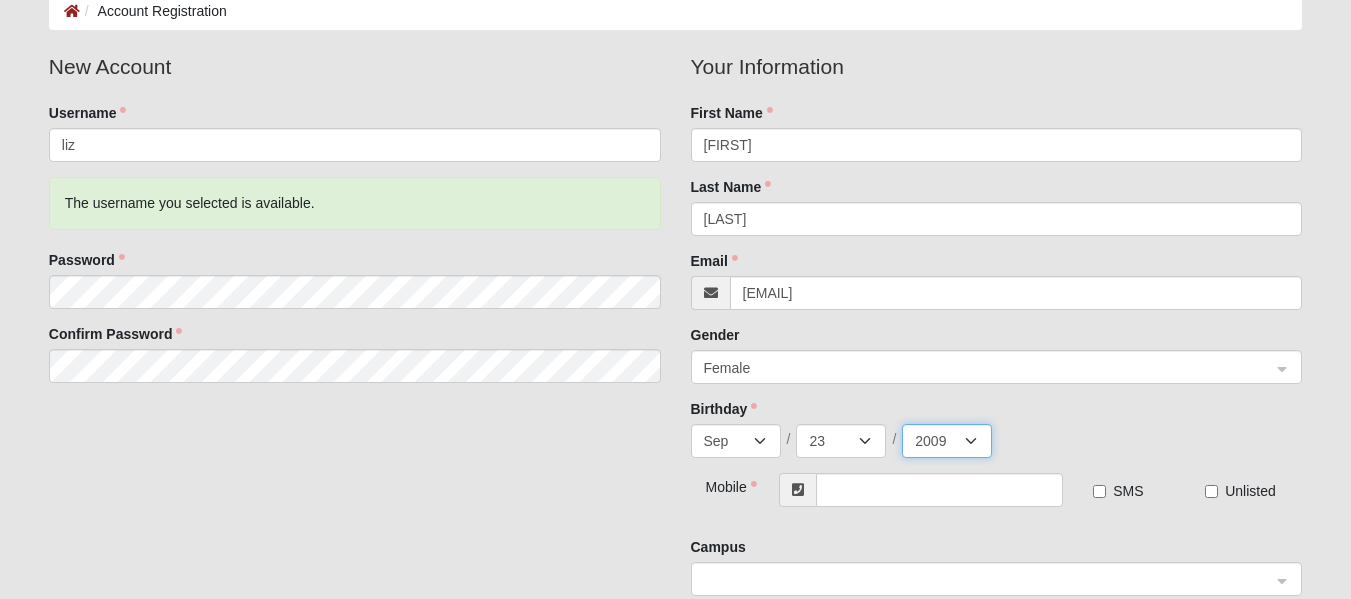 click on "2025 2024 2023 2022 2021 2020 2019 2018 2017 2016 2015 2014 2013 2012 2011 2010 2009 2008 2007 2006 2005 2004 2003 2002 2001 2000 1999 1998 1997 1996 1995 1994 1993 1992 1991 1990 1989 1988 1987 1986 1985 1984 1983 1982 1981 1980 1979 1978 1977 1976 1975 1974 1973 1972 1971 1970 1969 1968 1967 1966 1965 1964 1963 1962 1961 1960 1959 1958 1957 1956 1955 1954 1953 1952 1951 1950 1949 1948 1947 1946 1945 1944 1943 1942 1941 1940 1939 1938 1937 1936 1935 1934 1933 1932 1931 1930 1929 1928 1927 1926 1925 1924 1923 1922 1921 1920 1919 1918 1917 1916 1915 1914 1913 1912 1911 1910 1909 1908 1907 1906 1905 1904 1903 1902 1901 1900" at bounding box center [947, 441] 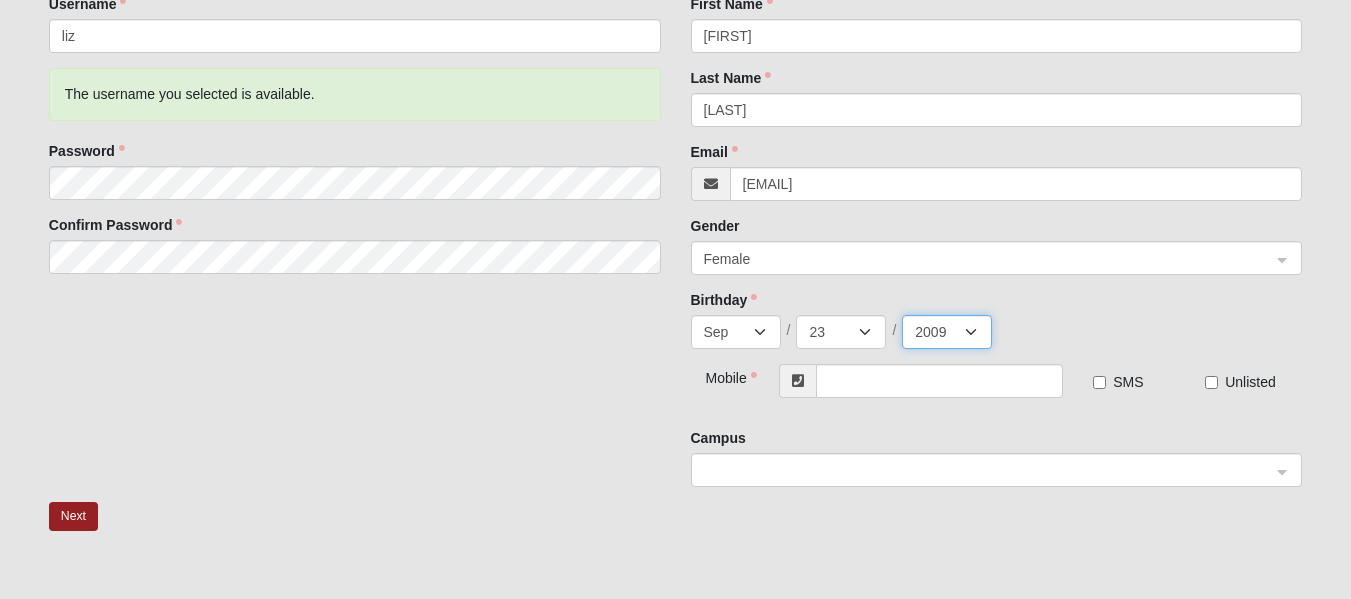 scroll, scrollTop: 222, scrollLeft: 0, axis: vertical 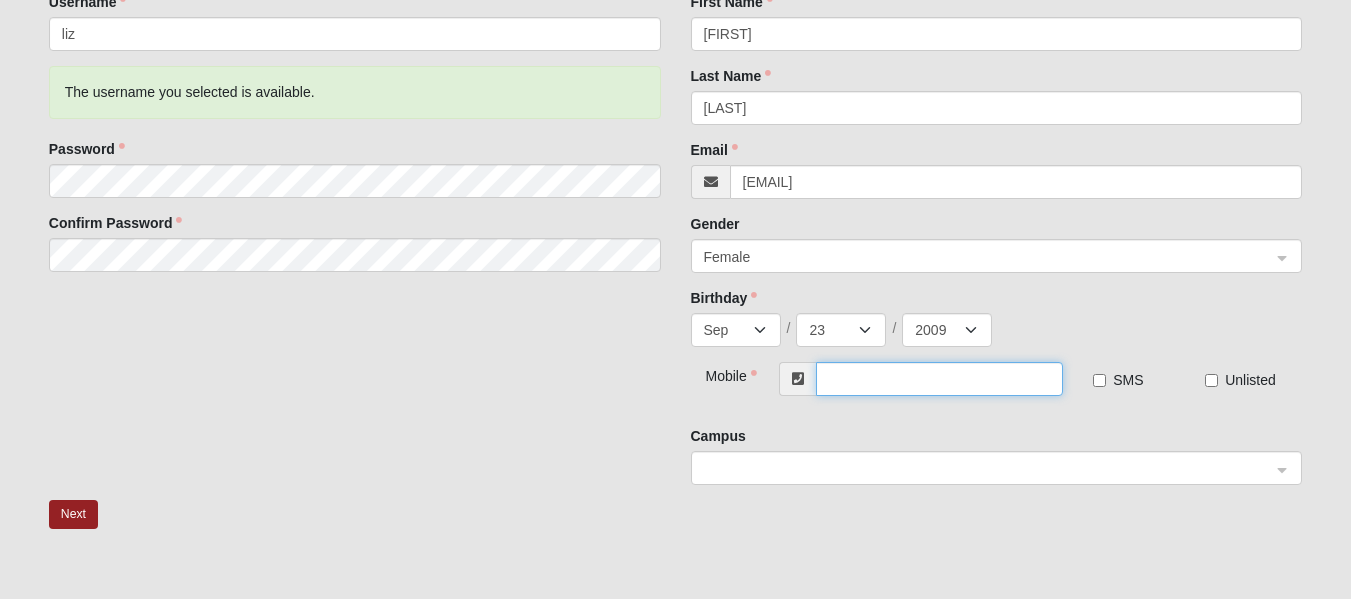 click at bounding box center [939, 379] 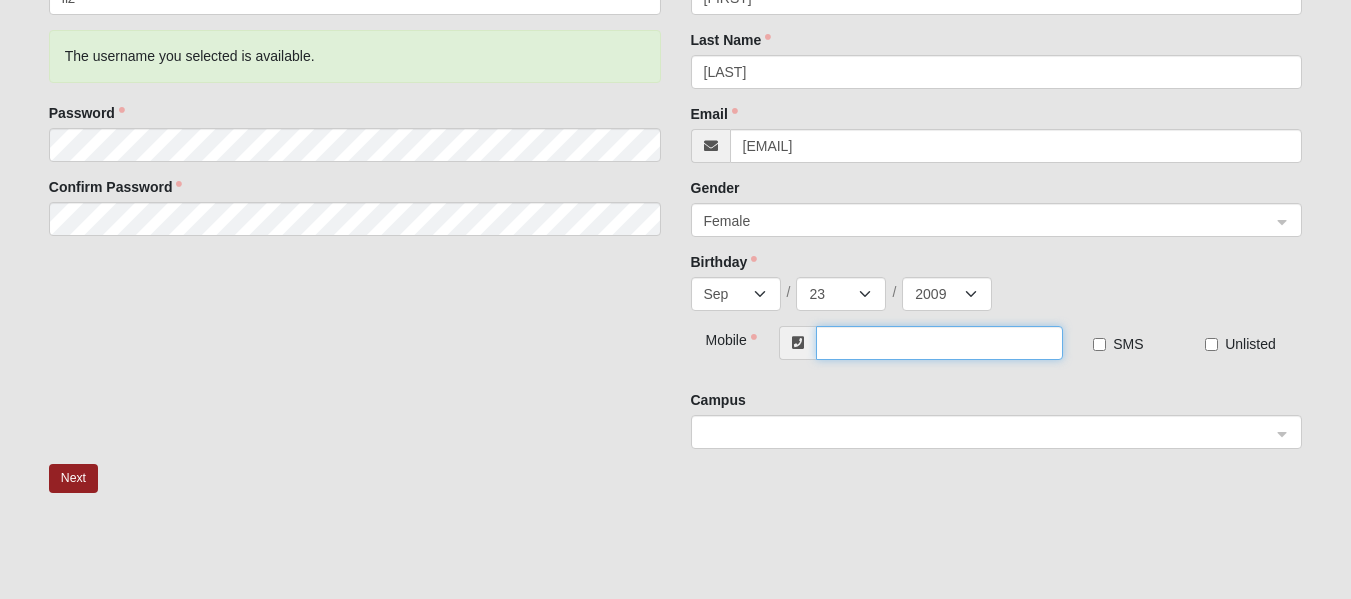 scroll, scrollTop: 262, scrollLeft: 0, axis: vertical 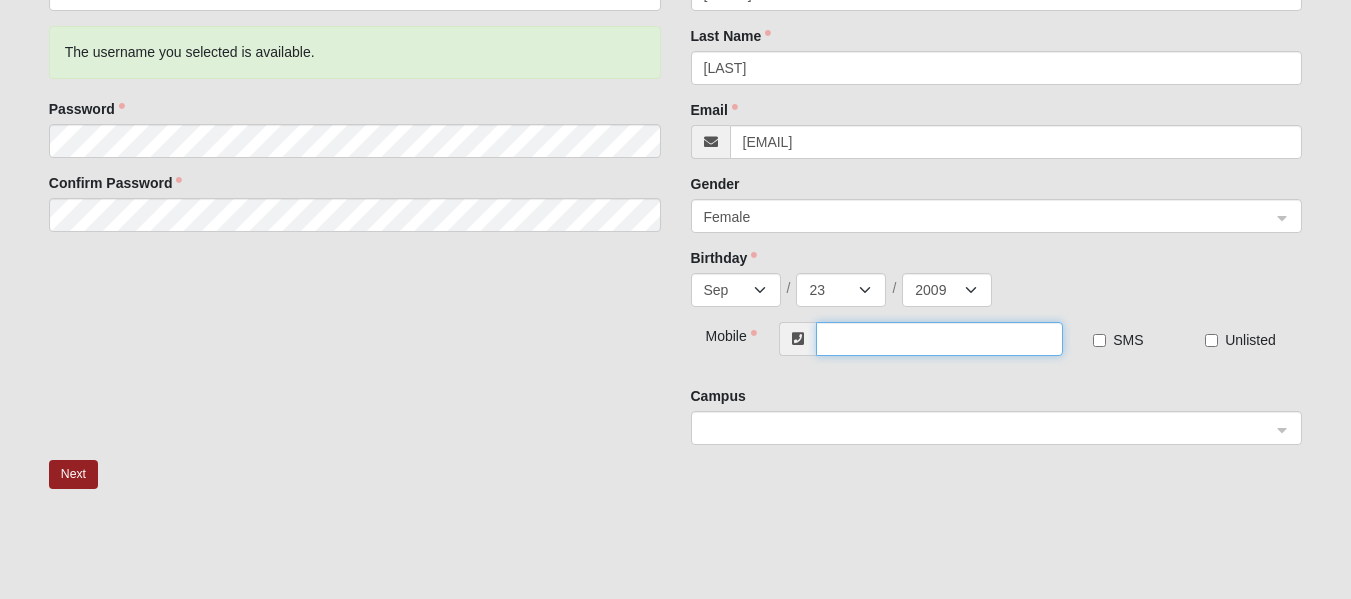 click 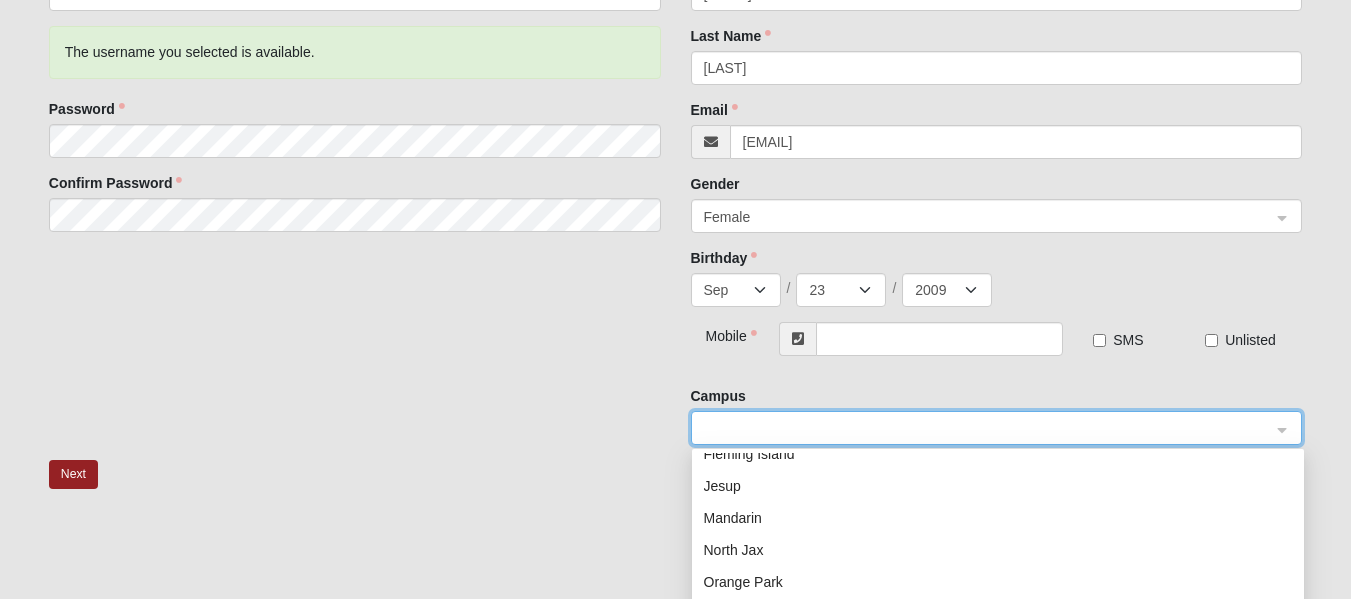 scroll, scrollTop: 112, scrollLeft: 0, axis: vertical 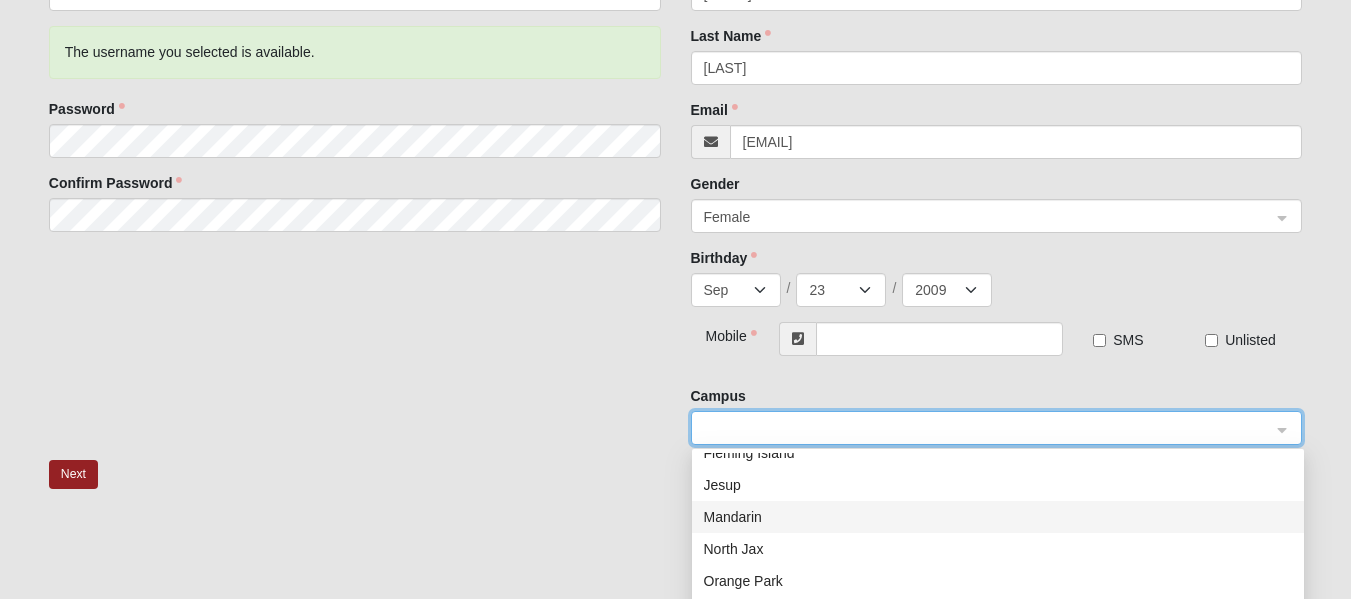 click on "Mandarin" at bounding box center [998, 517] 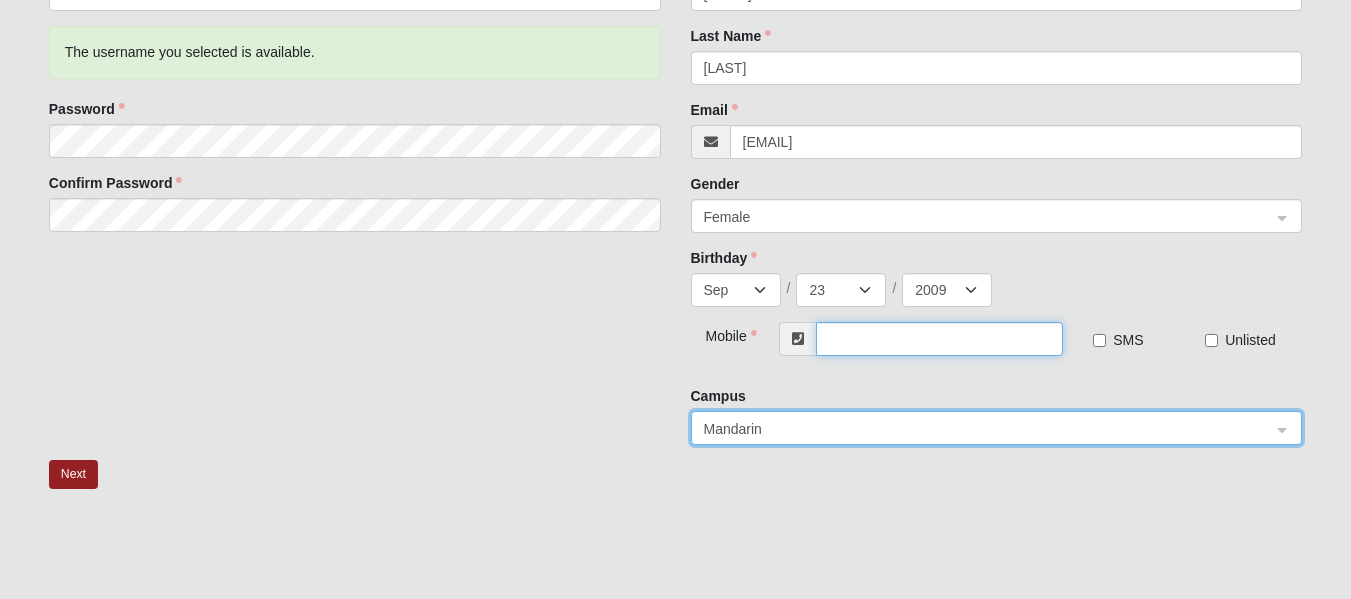 click at bounding box center [939, 339] 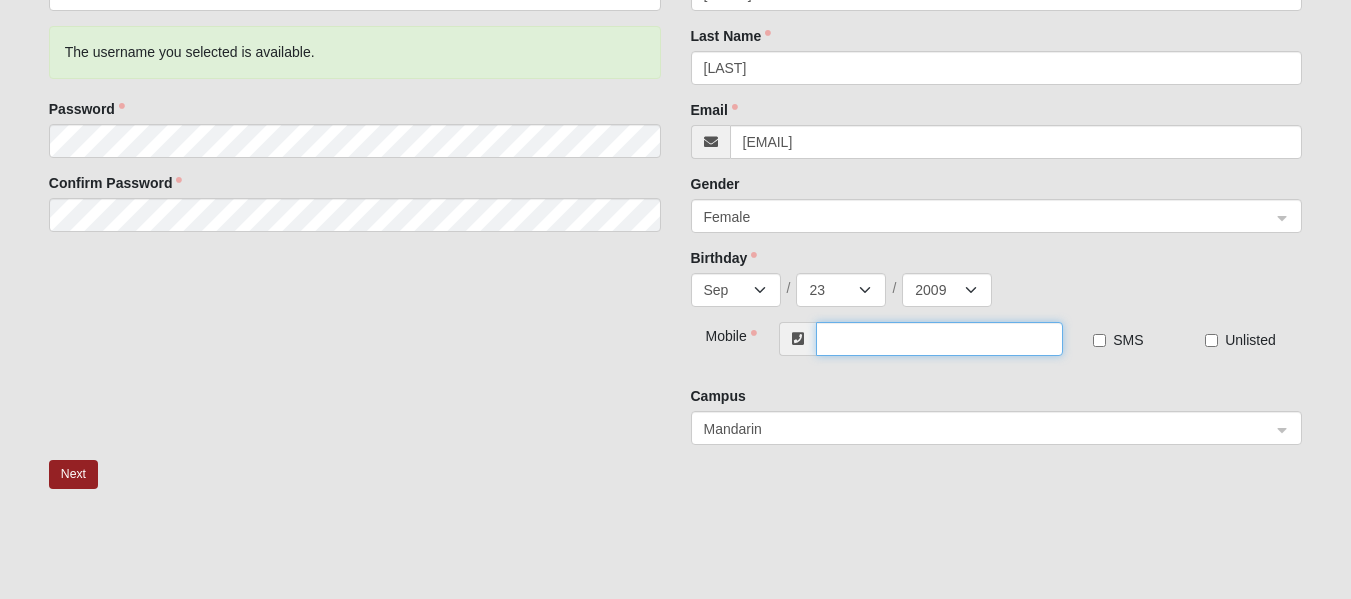 scroll, scrollTop: 430, scrollLeft: 0, axis: vertical 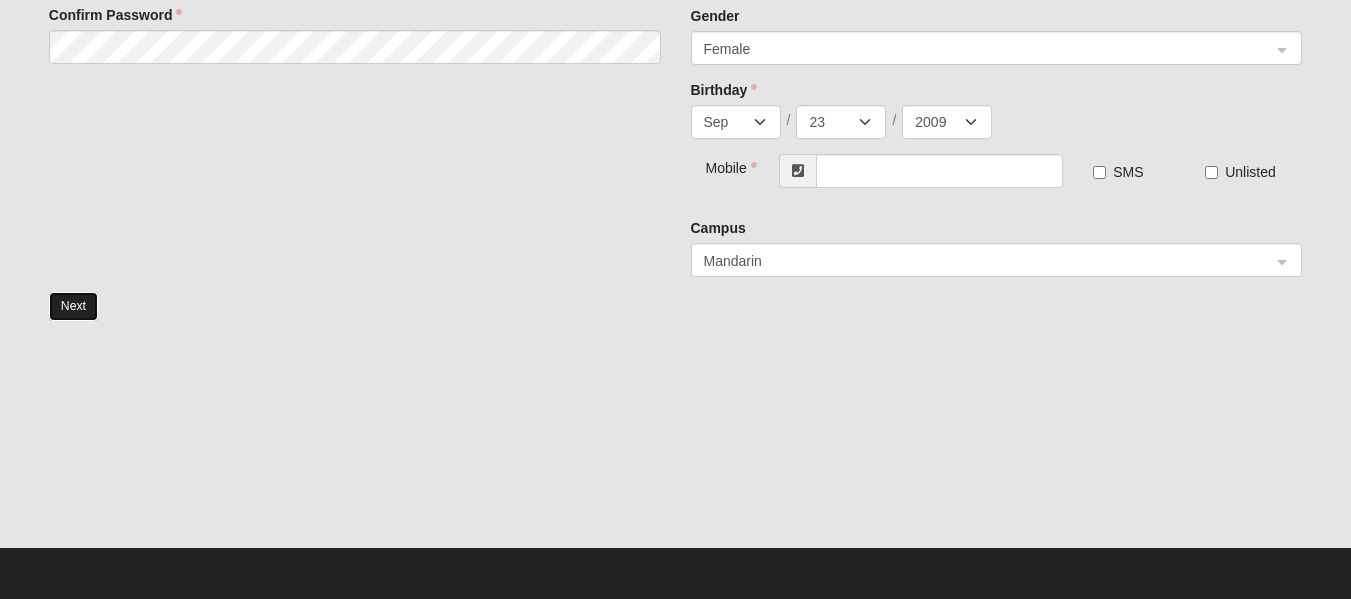 click on "Next" at bounding box center [73, 306] 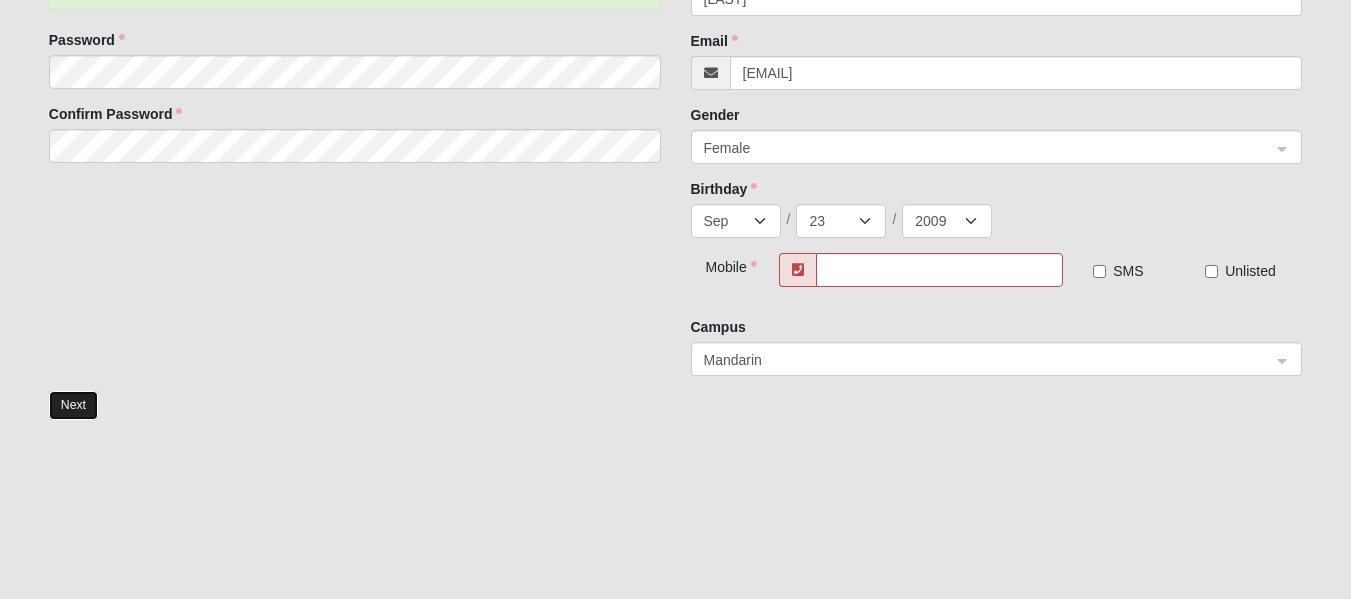 scroll, scrollTop: 529, scrollLeft: 0, axis: vertical 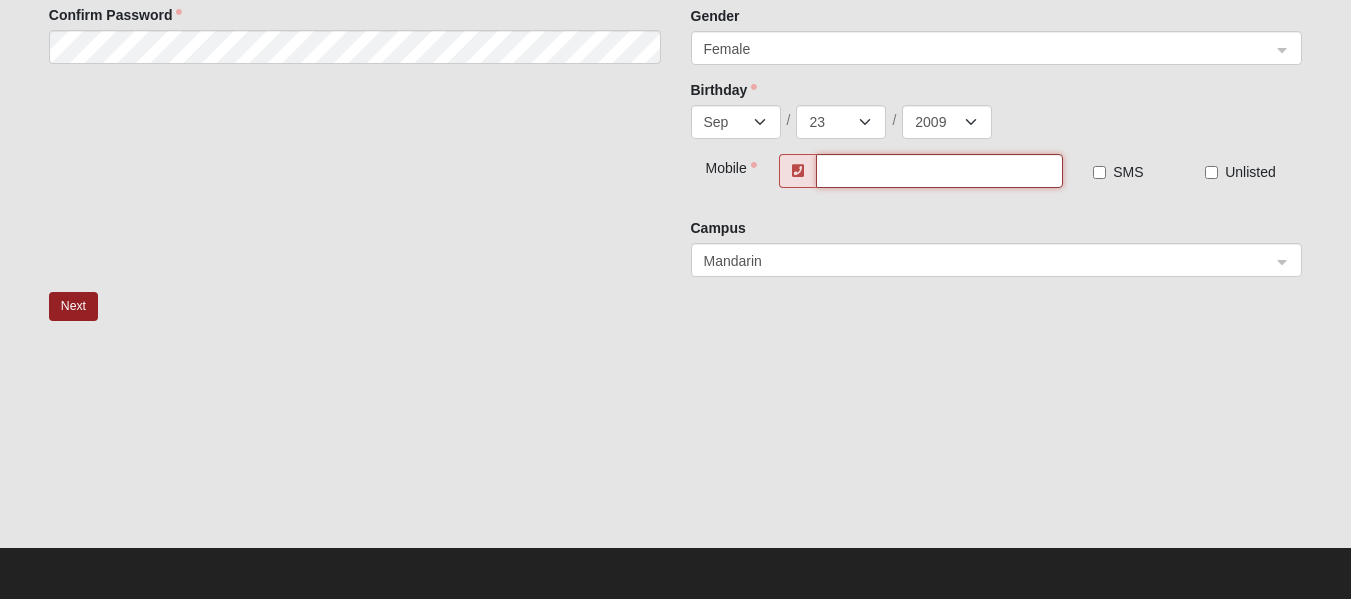 click at bounding box center [939, 171] 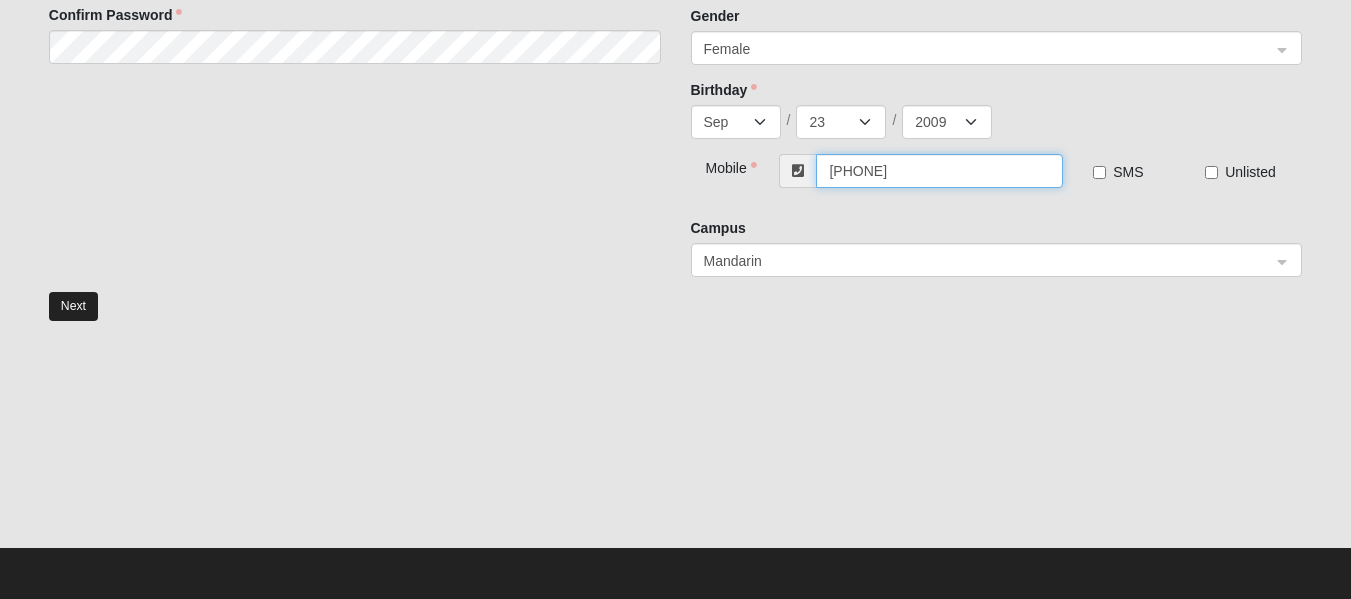 type on "([AREA_CODE]) [PHONE]" 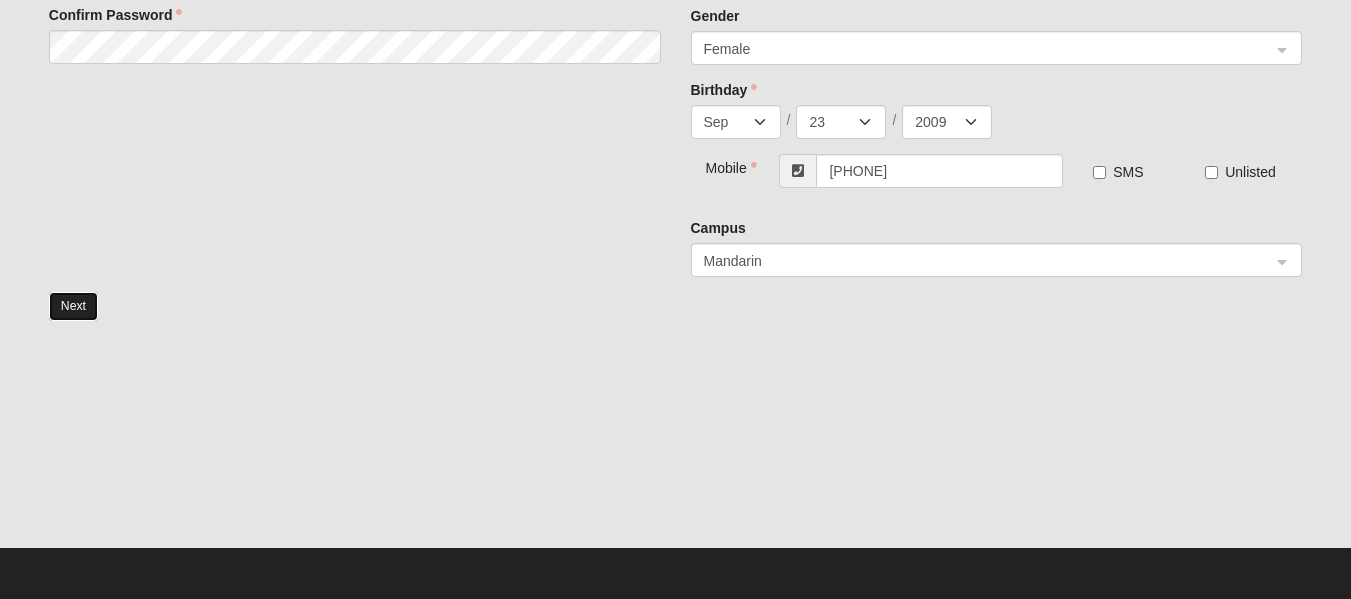 click on "Next" at bounding box center (73, 306) 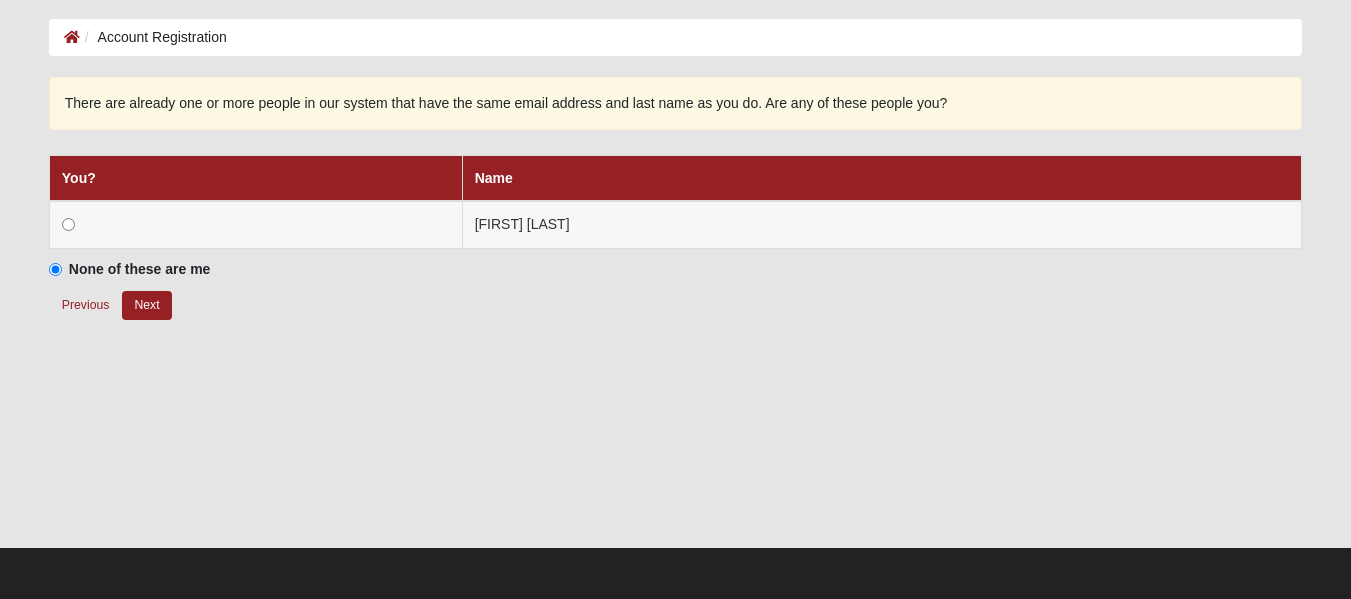 scroll, scrollTop: 85, scrollLeft: 0, axis: vertical 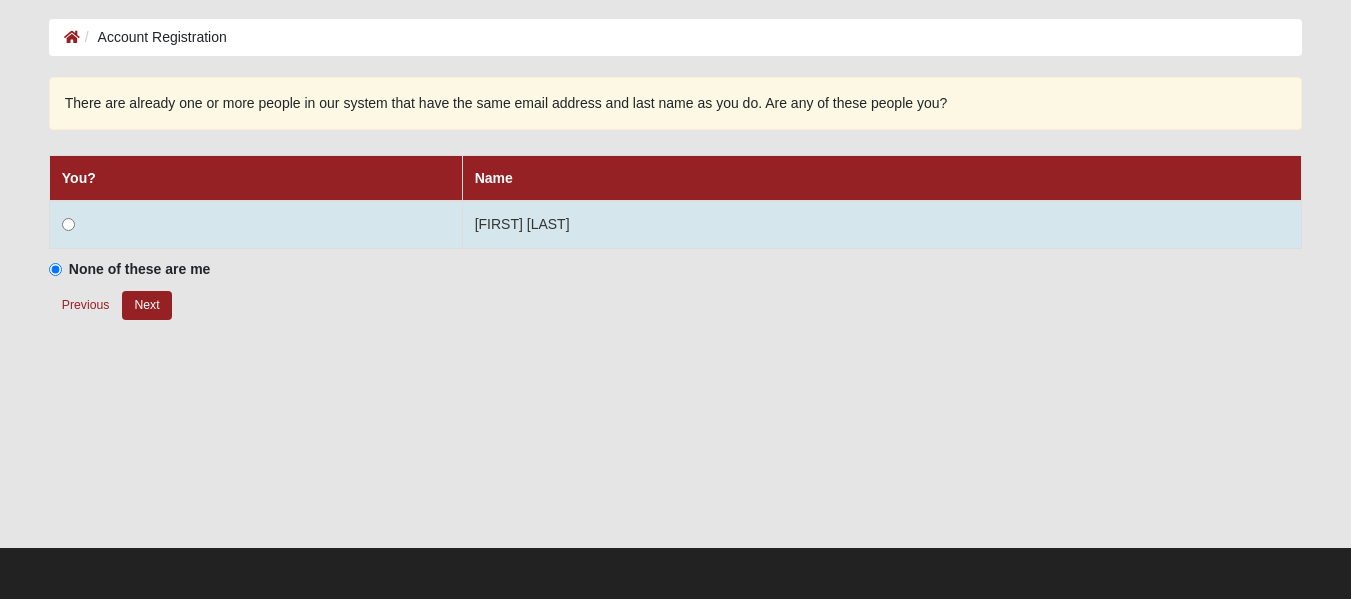 click at bounding box center (255, 225) 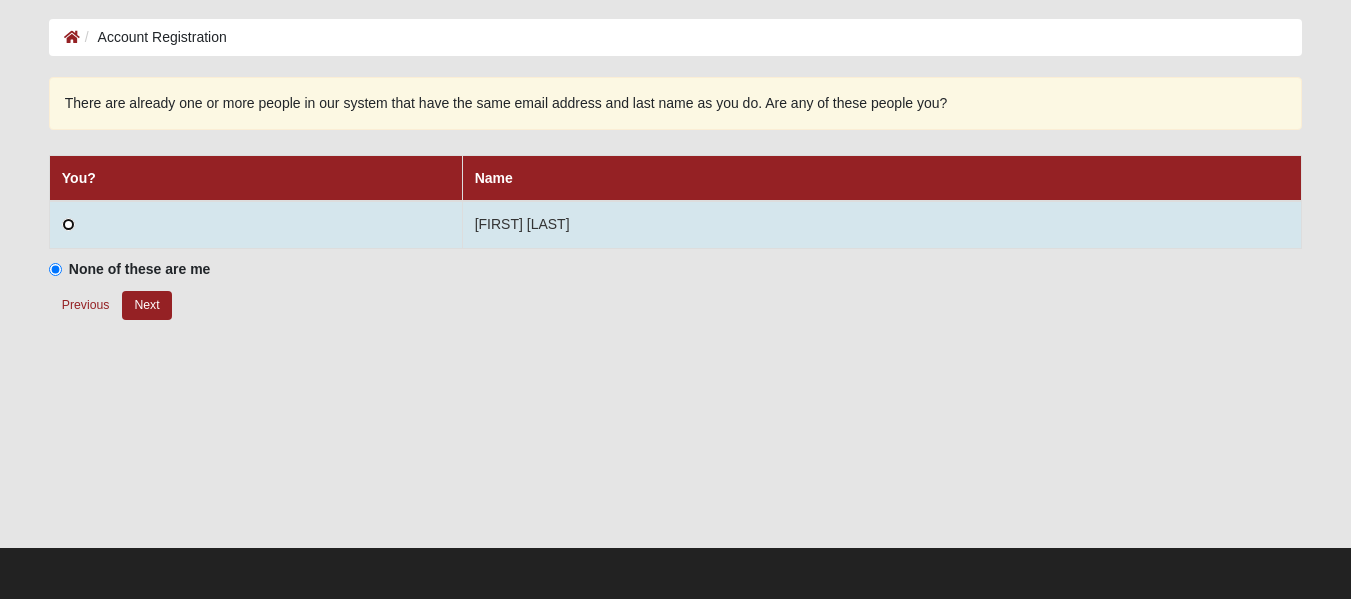 click at bounding box center (68, 224) 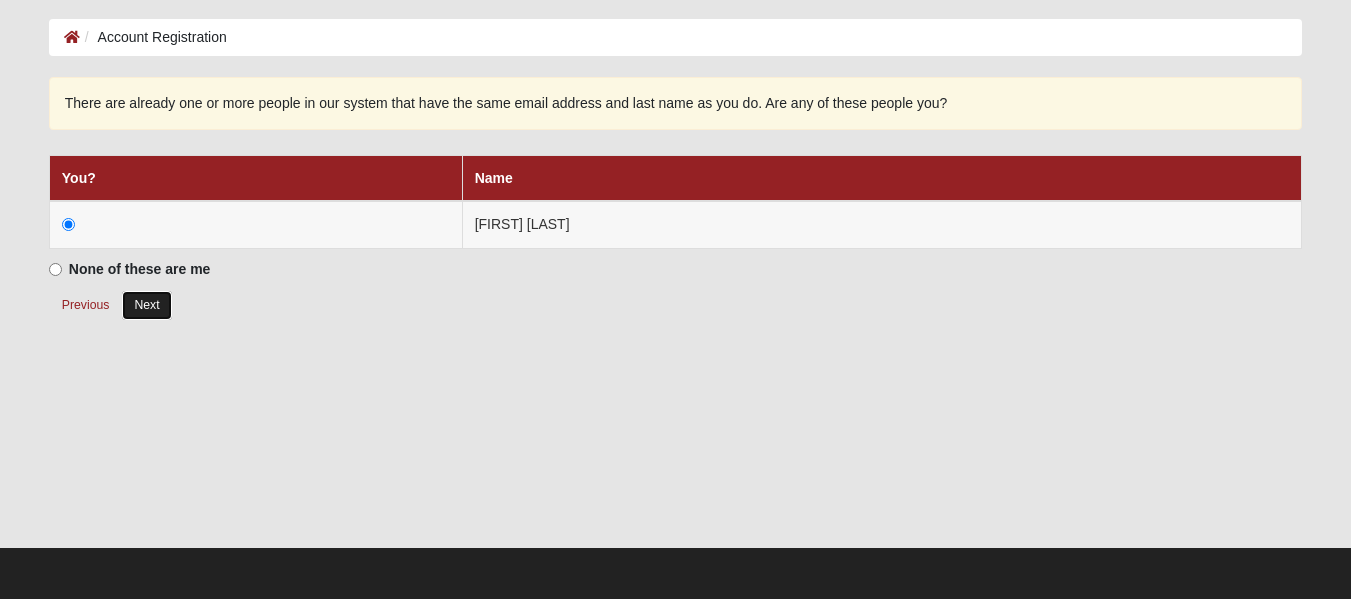 click on "Next" at bounding box center (146, 305) 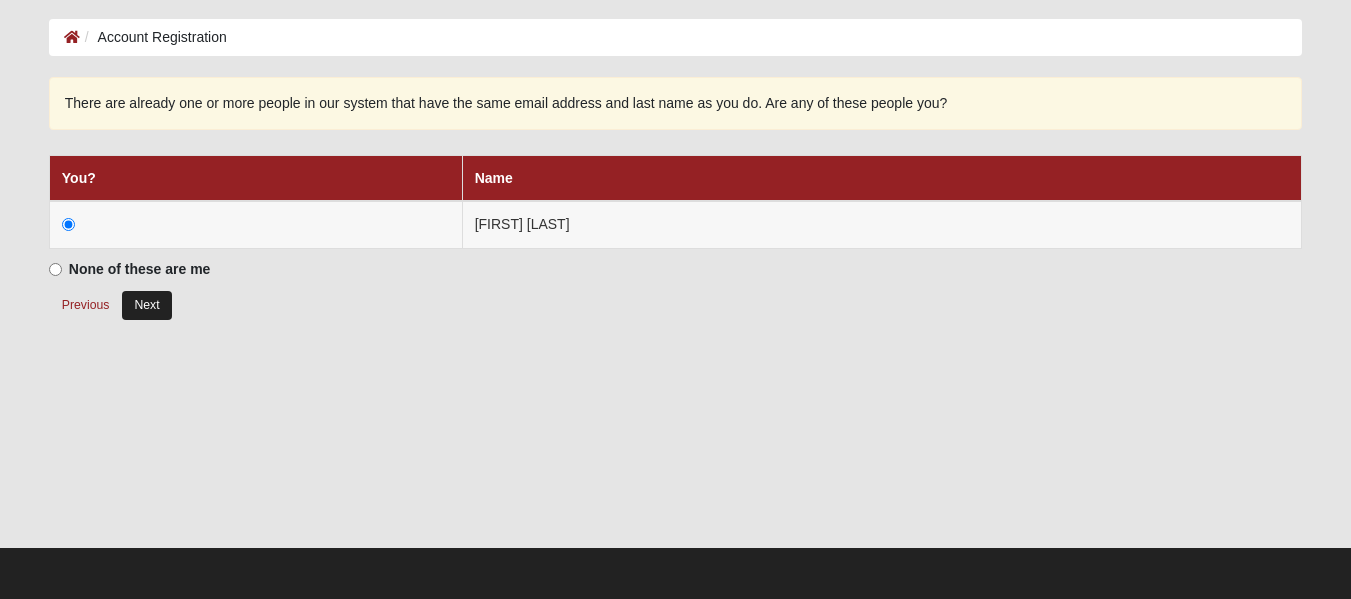 radio on "true" 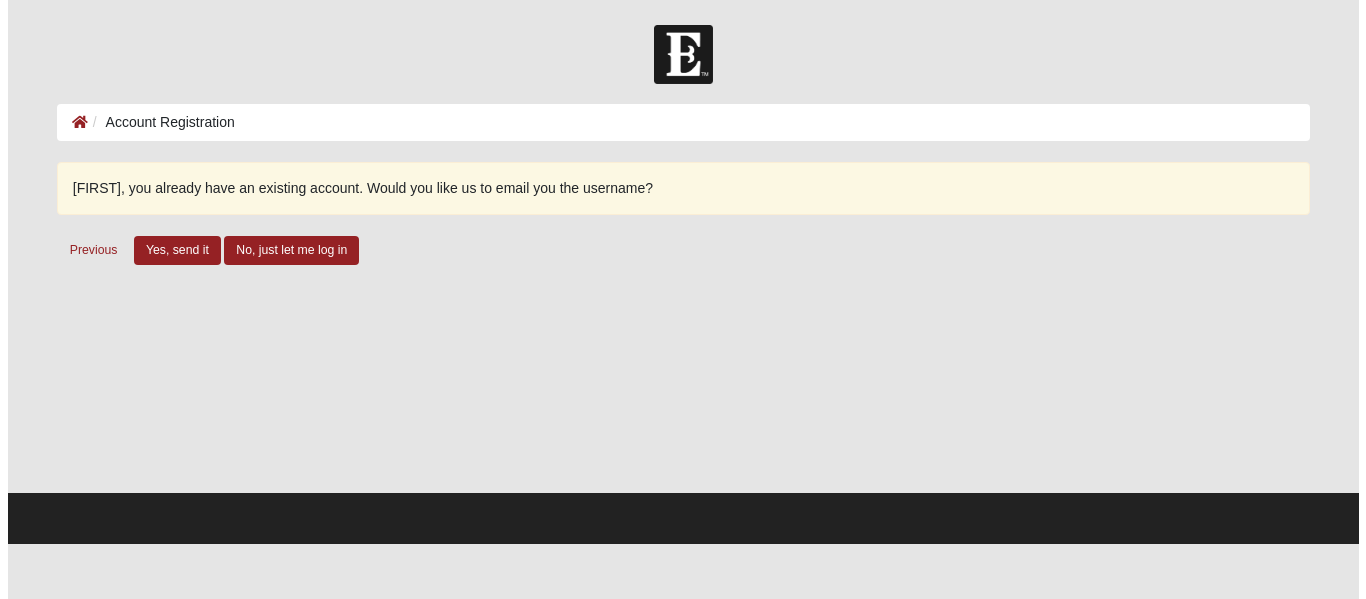 scroll, scrollTop: 0, scrollLeft: 0, axis: both 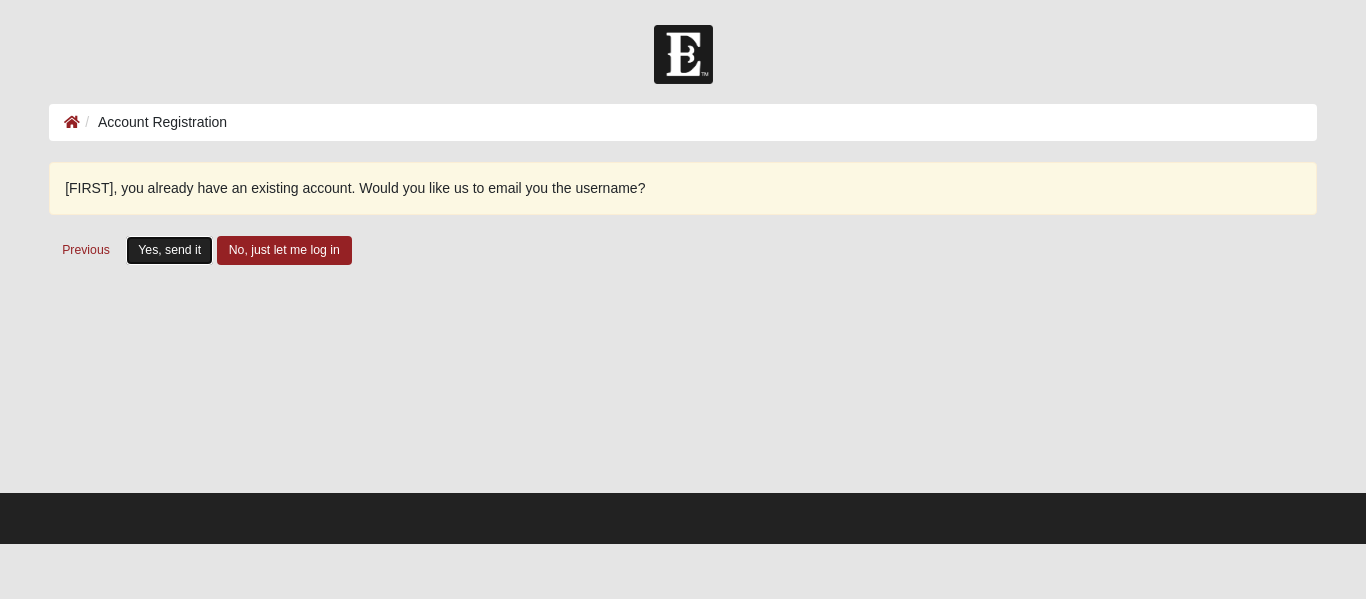 click on "Yes, send it" at bounding box center (169, 250) 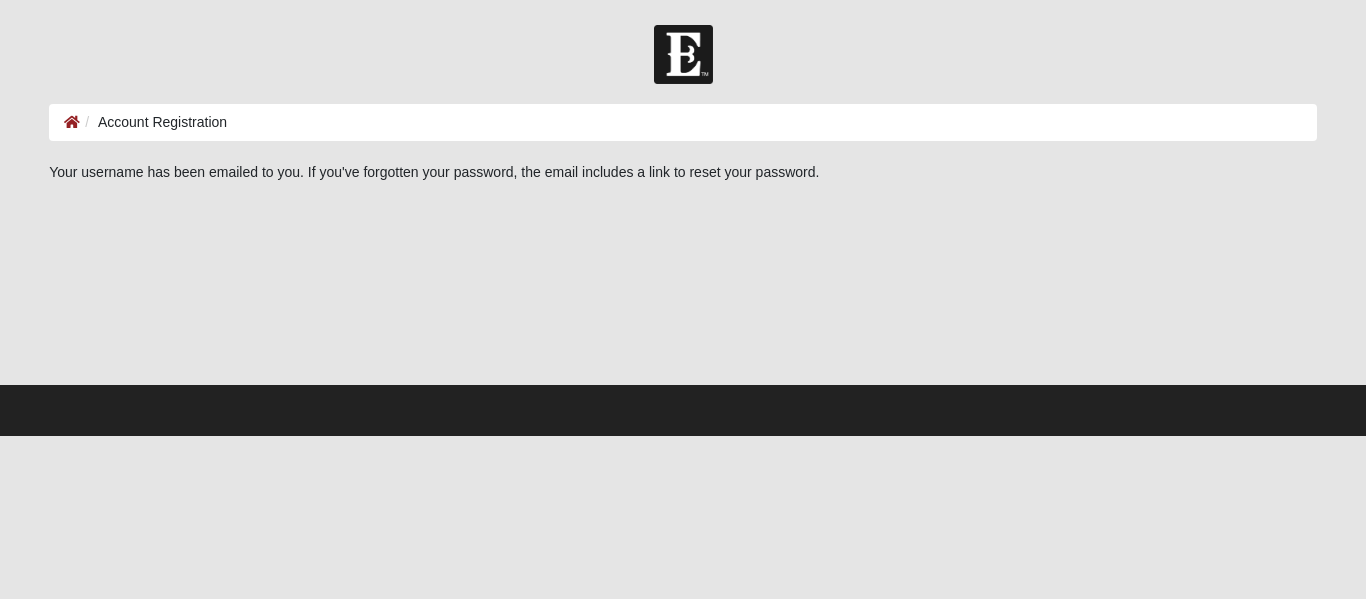 click on "Account Registration" at bounding box center [153, 122] 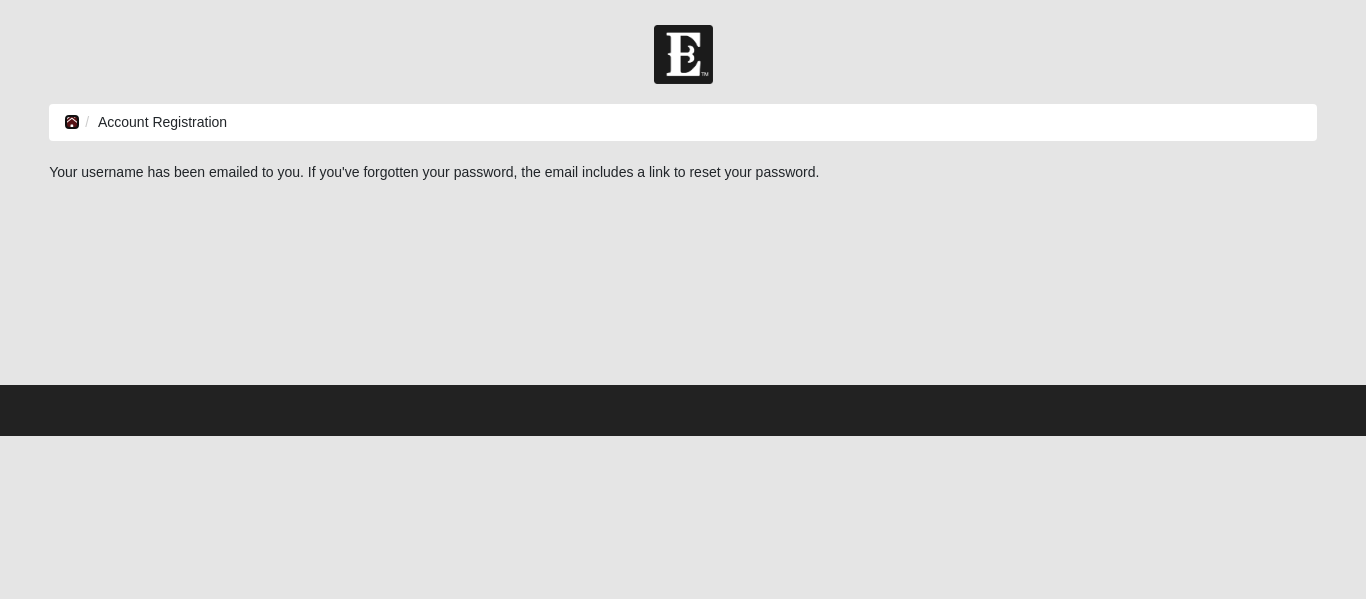 click at bounding box center (72, 122) 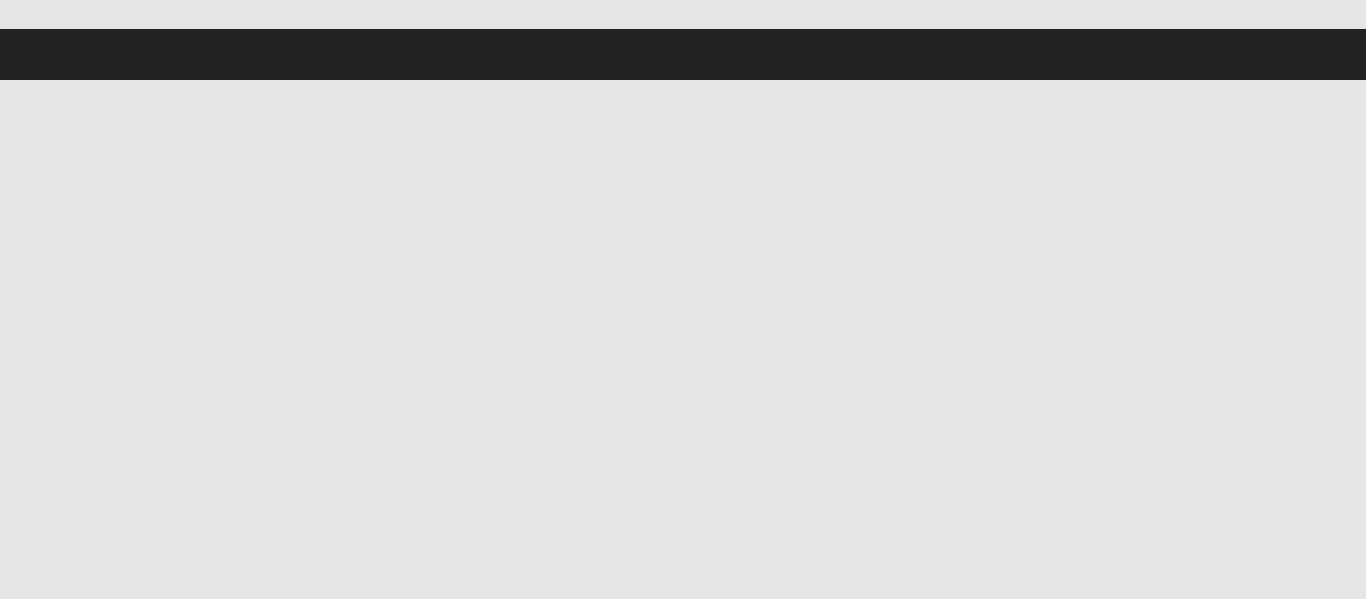 scroll, scrollTop: 0, scrollLeft: 0, axis: both 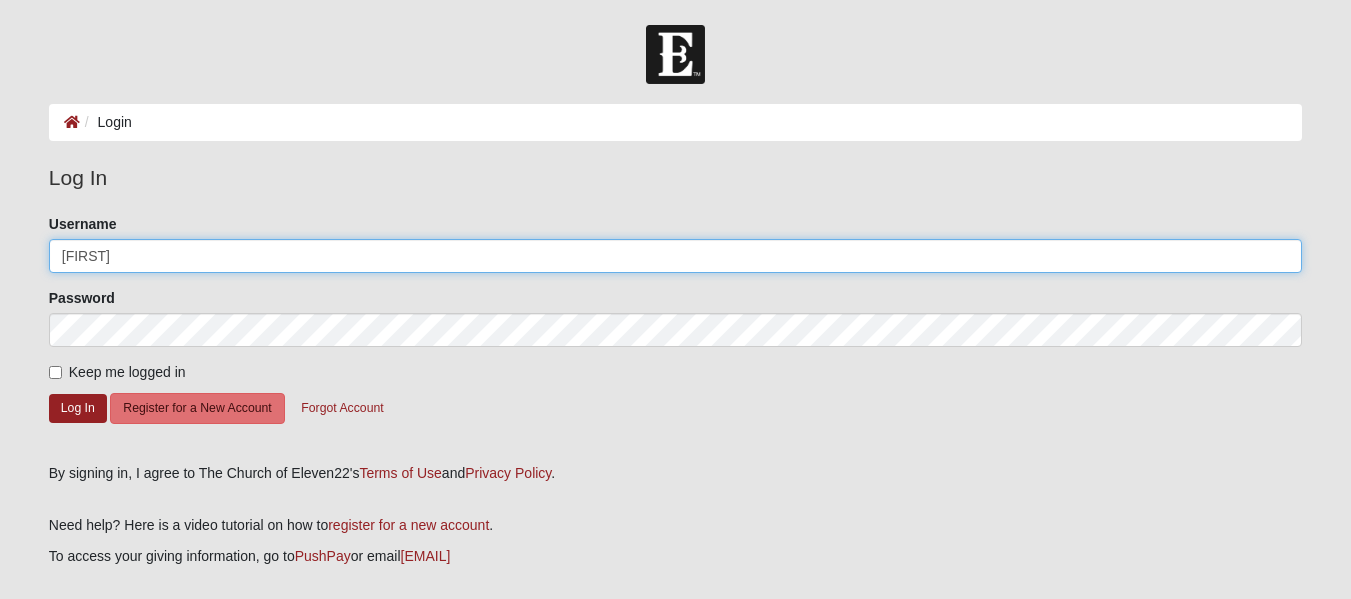 drag, startPoint x: 152, startPoint y: 256, endPoint x: 27, endPoint y: 270, distance: 125.781555 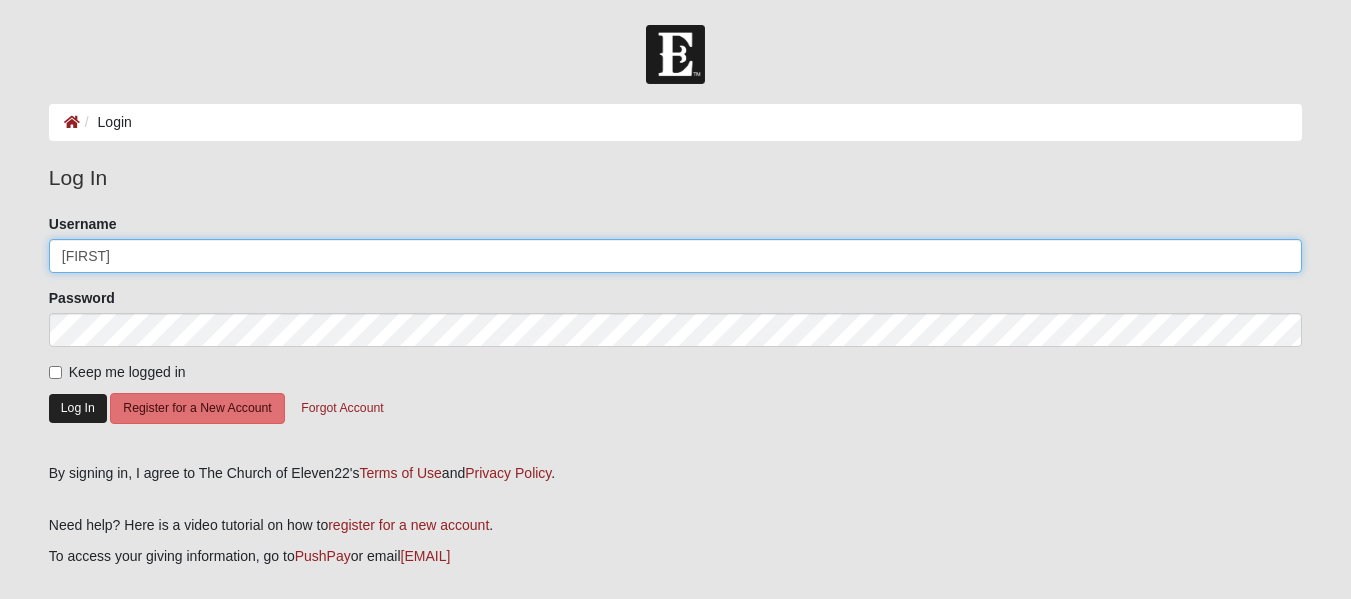 type on "[FIRST]" 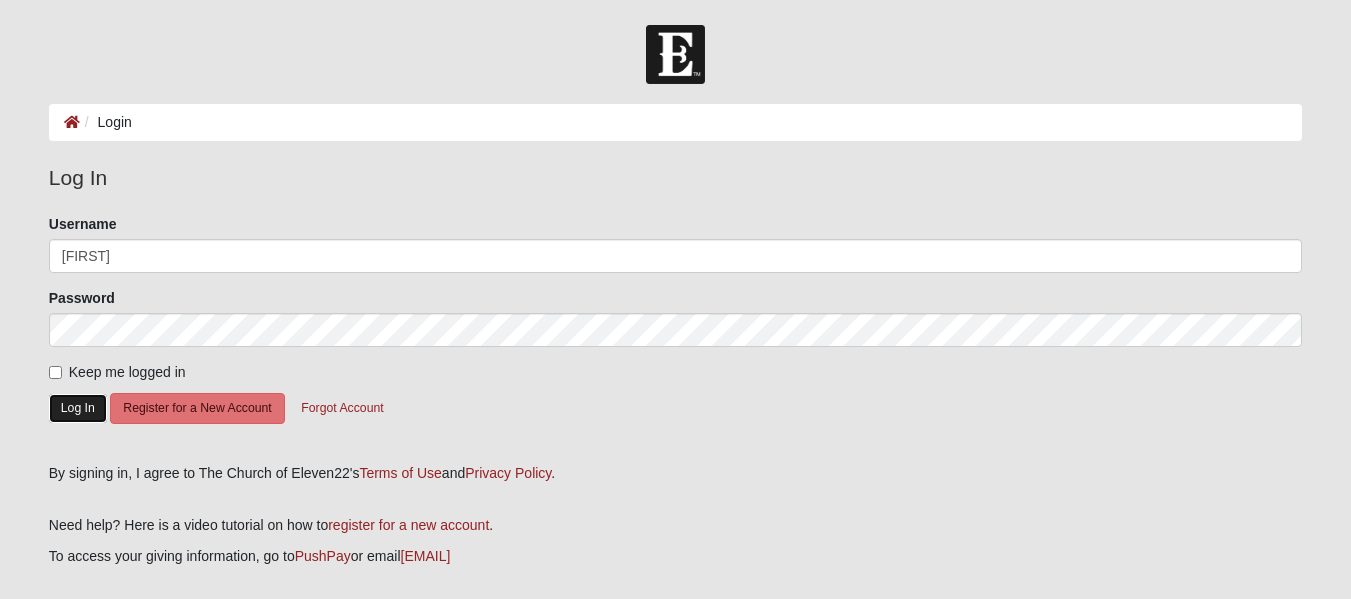 click on "Log In" 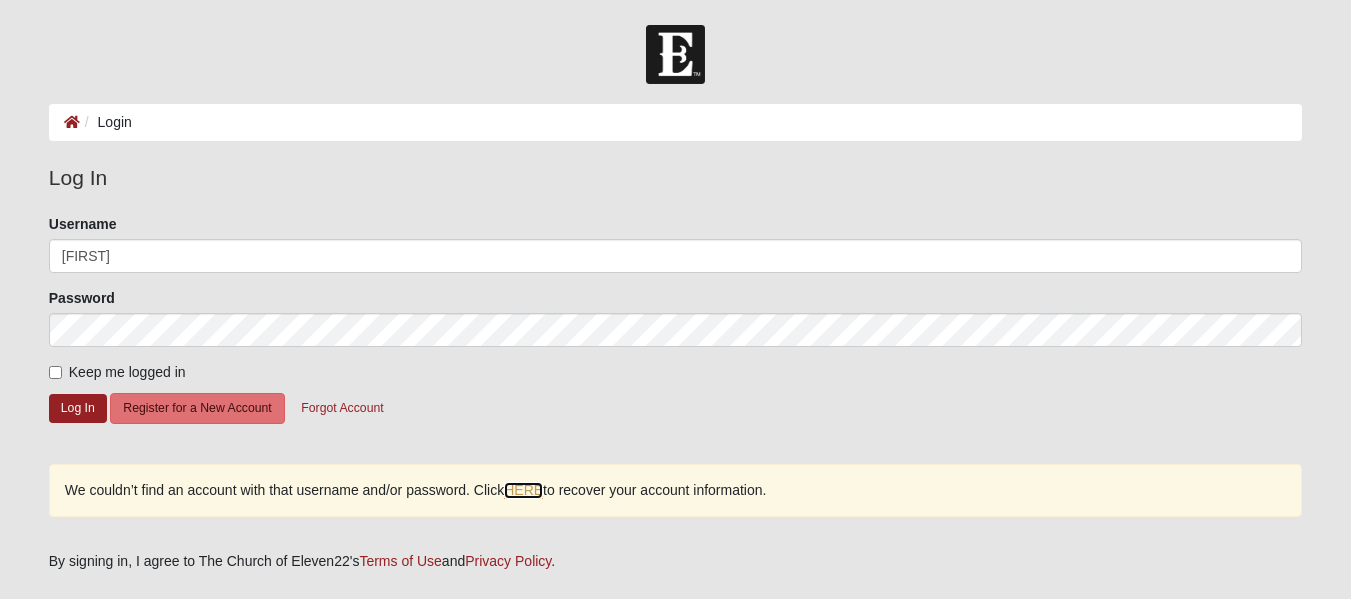 click on "HERE" at bounding box center (523, 490) 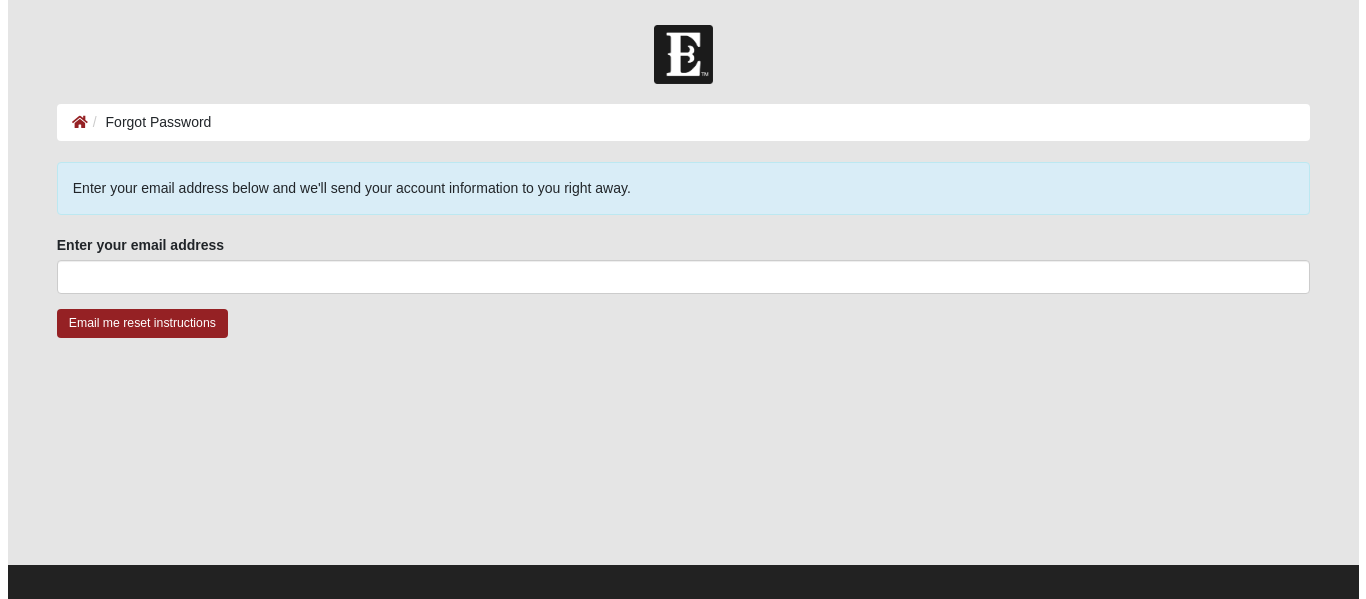 scroll, scrollTop: 0, scrollLeft: 0, axis: both 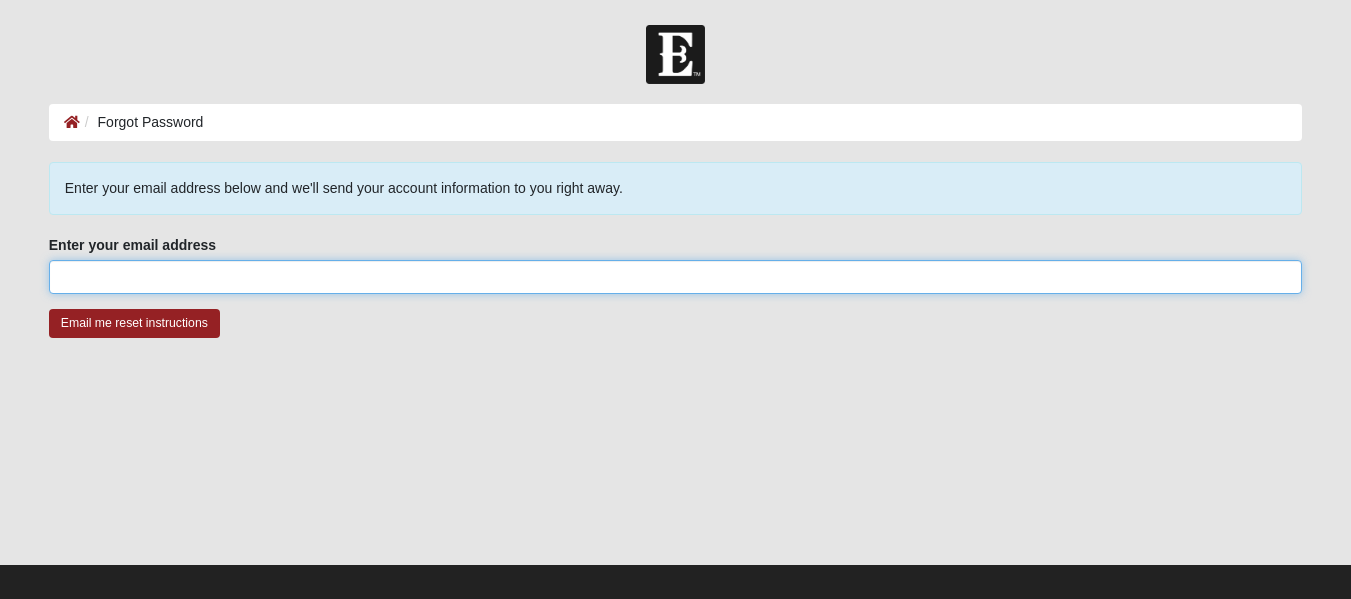 click on "Enter your email address" at bounding box center (675, 277) 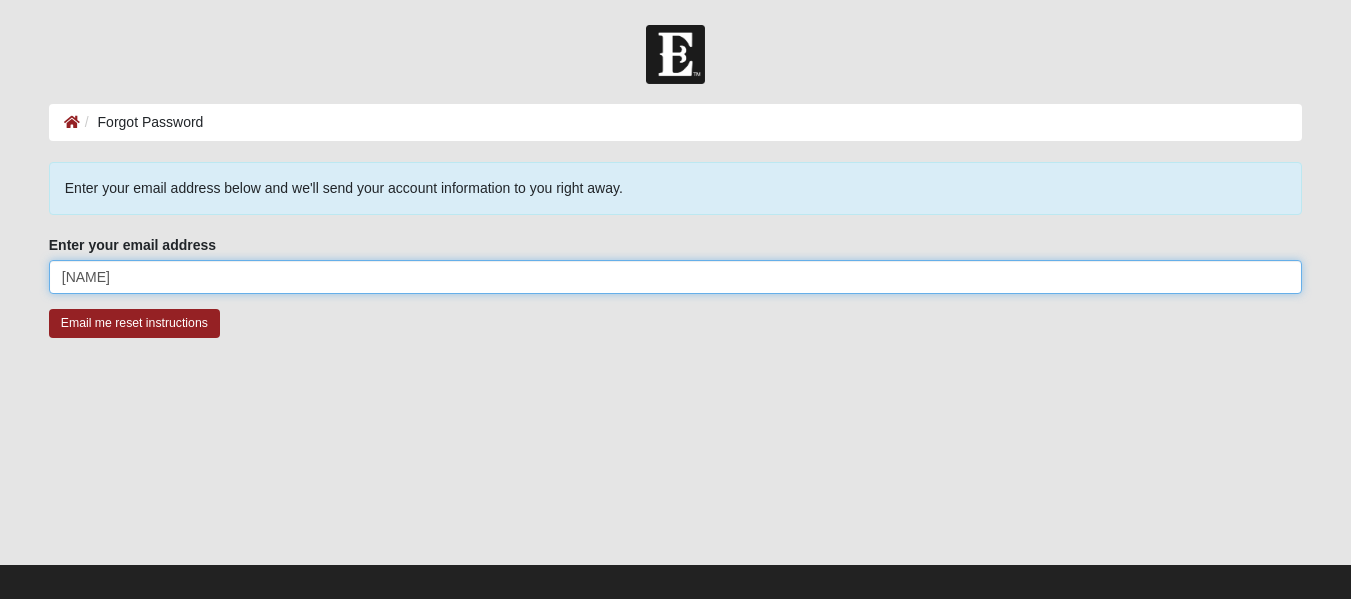 type on "lizhsmith2009@gmail.com" 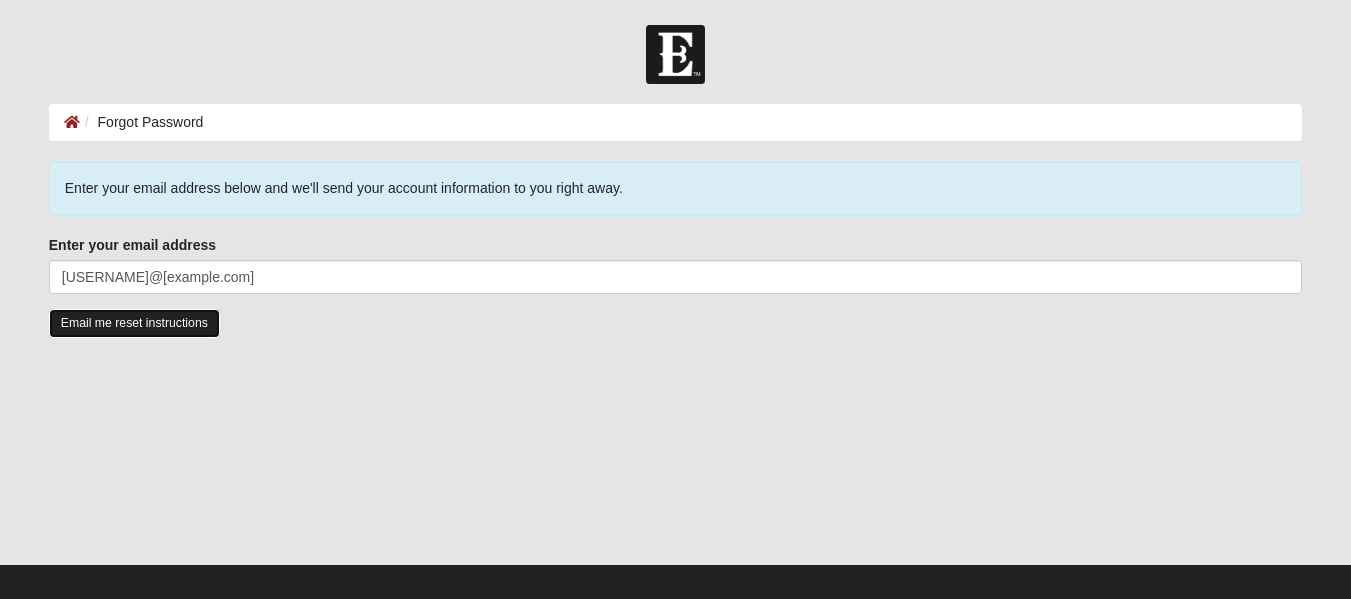 click on "Email me reset instructions" at bounding box center (134, 323) 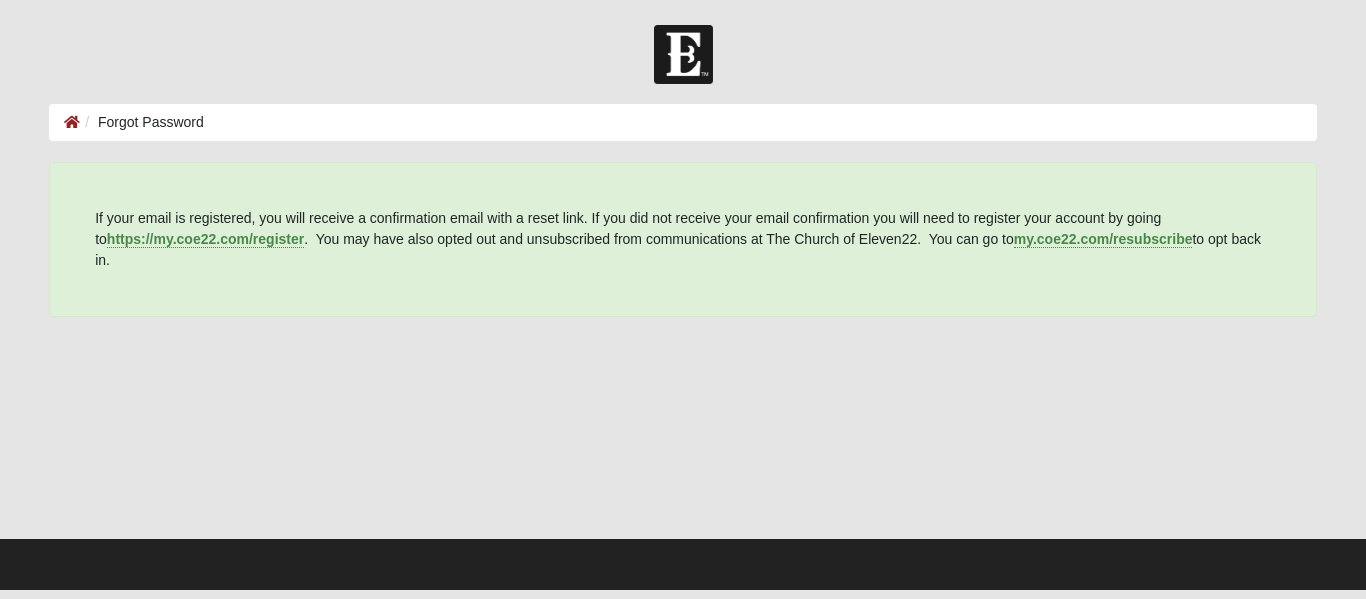 click on "Forgot Password" at bounding box center [683, 122] 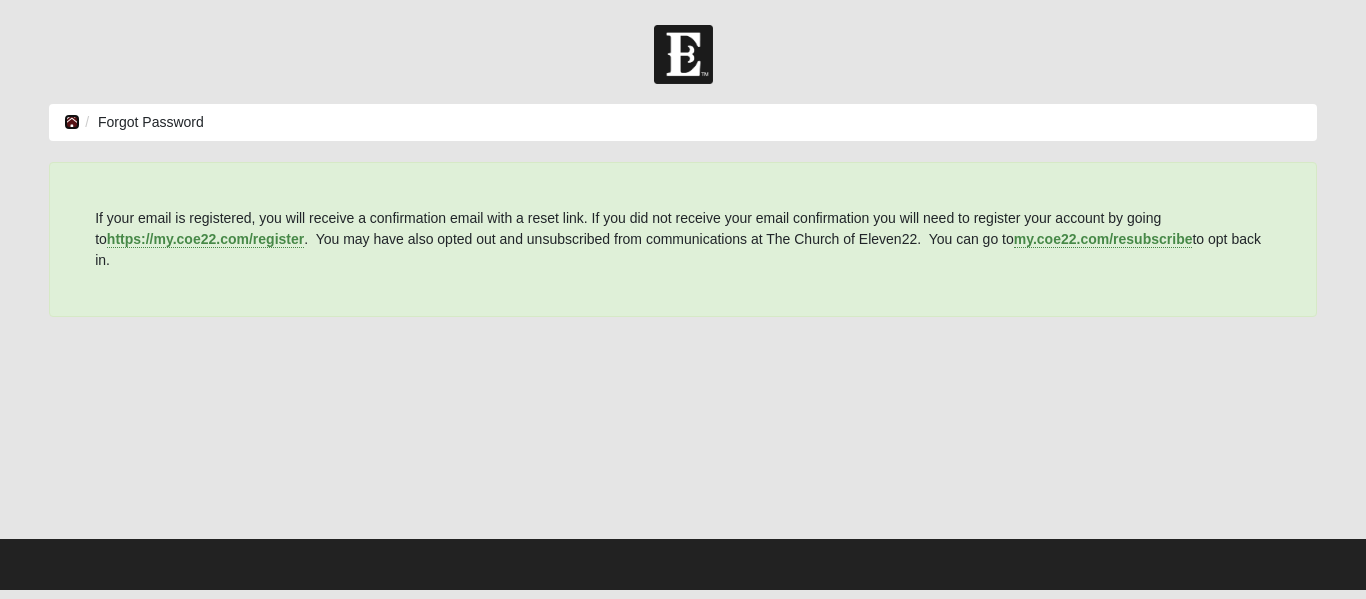 click at bounding box center [72, 122] 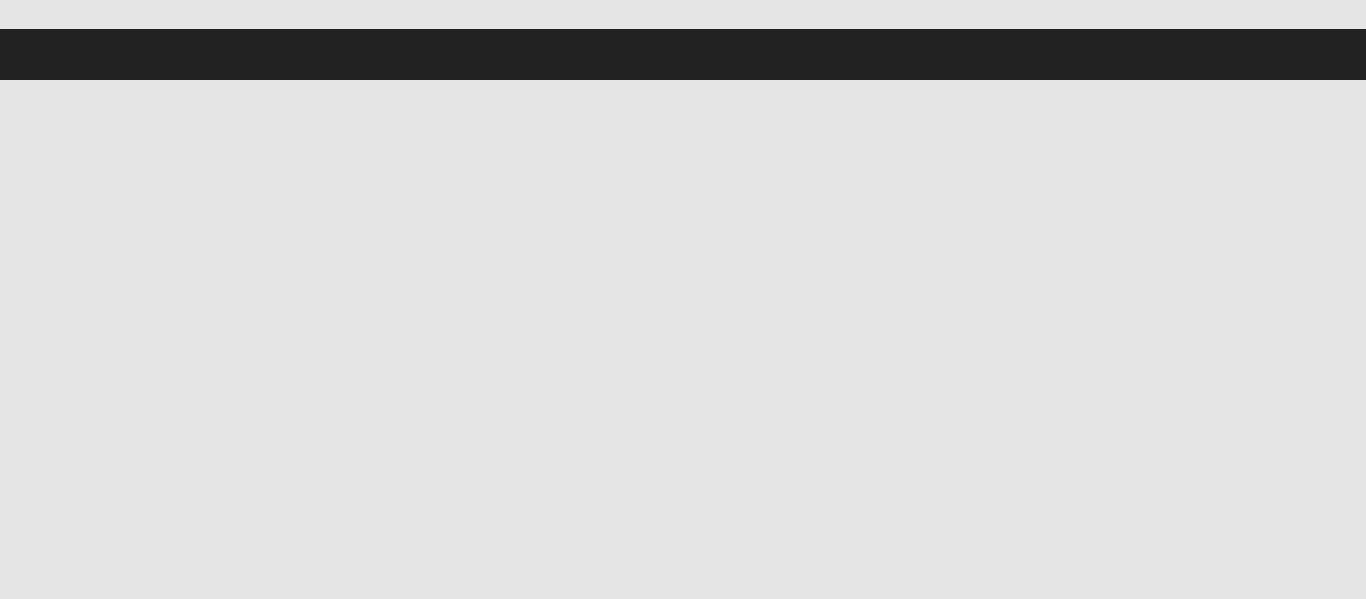 scroll, scrollTop: 0, scrollLeft: 0, axis: both 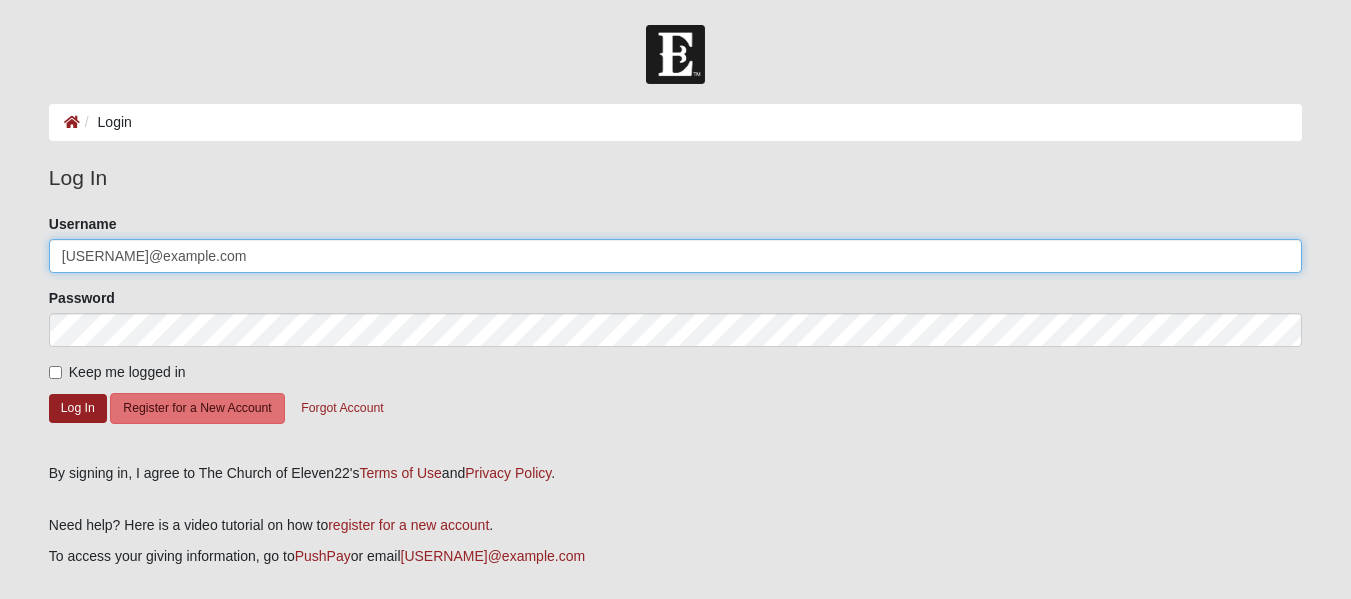 drag, startPoint x: 240, startPoint y: 258, endPoint x: 1, endPoint y: 260, distance: 239.00836 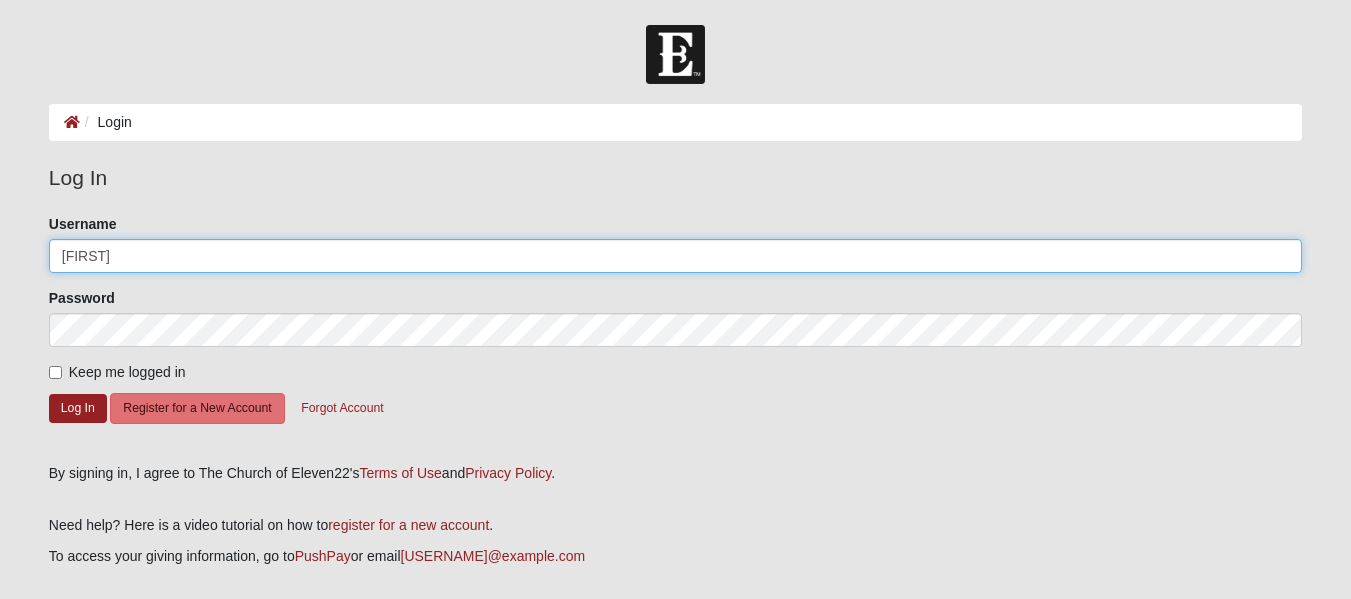type on "[FIRST]" 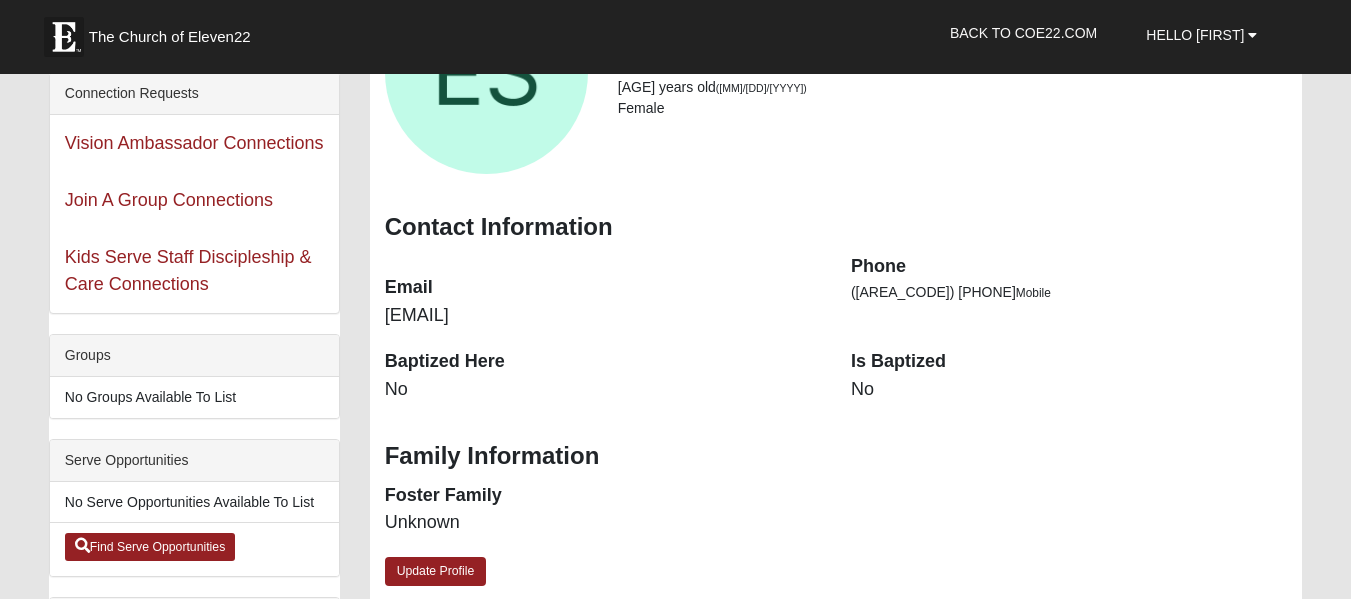 scroll, scrollTop: 234, scrollLeft: 0, axis: vertical 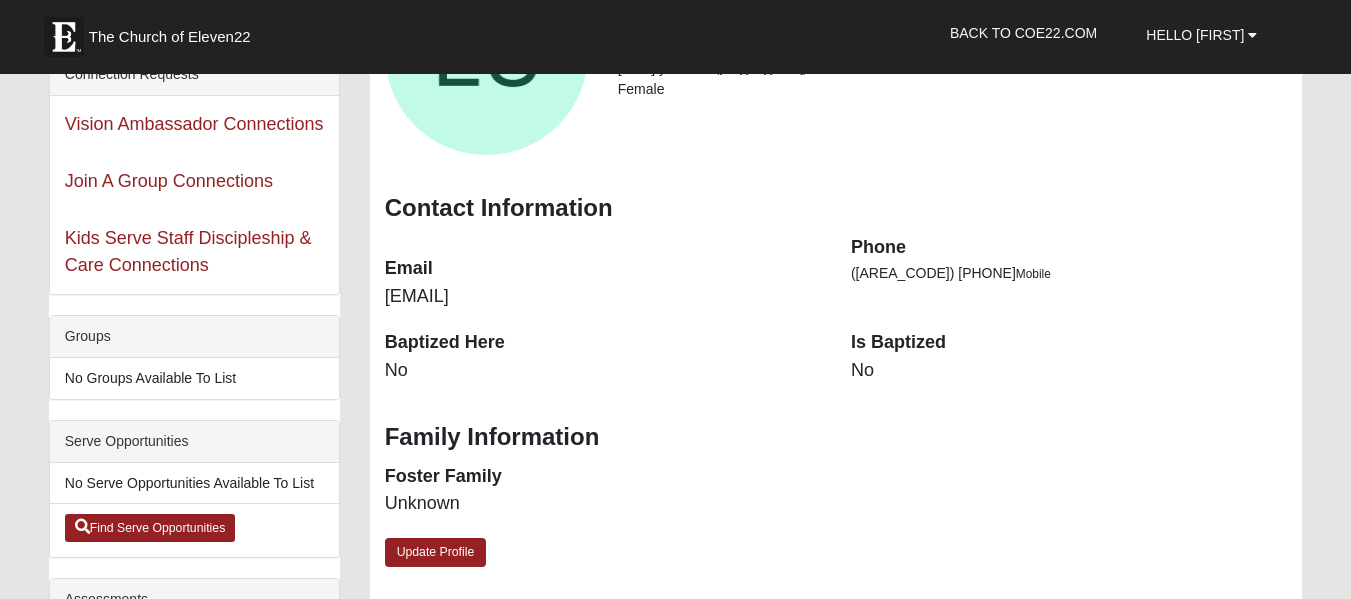 click on "No" at bounding box center (1069, 371) 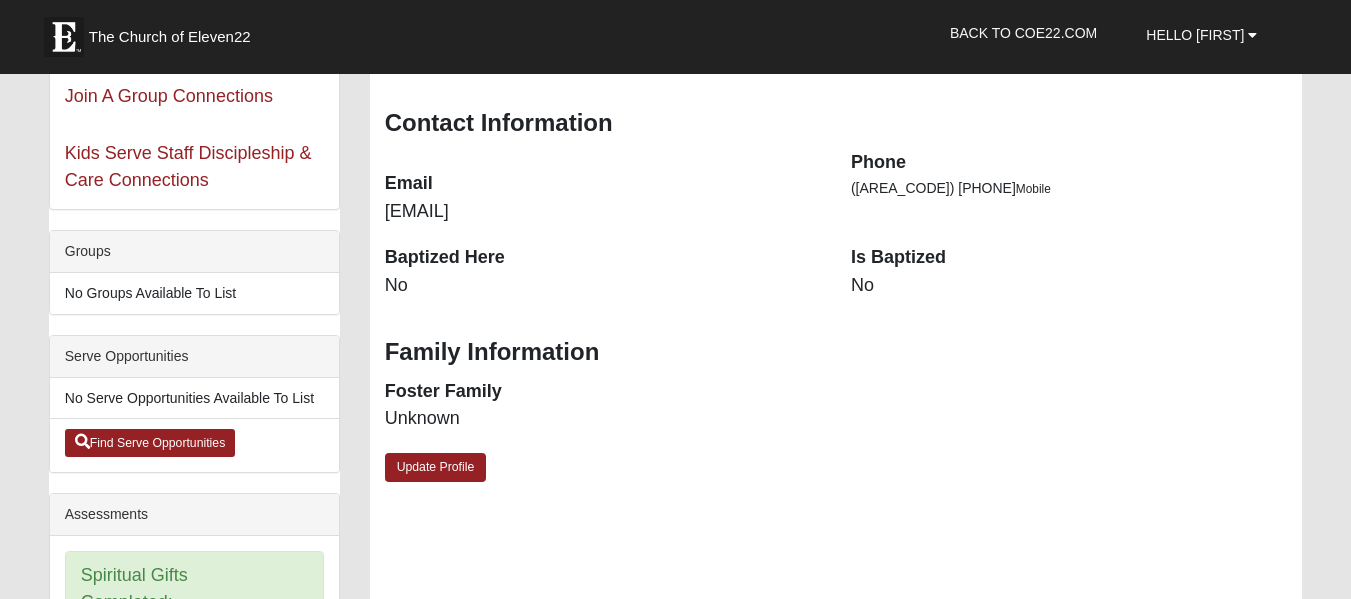scroll, scrollTop: 325, scrollLeft: 0, axis: vertical 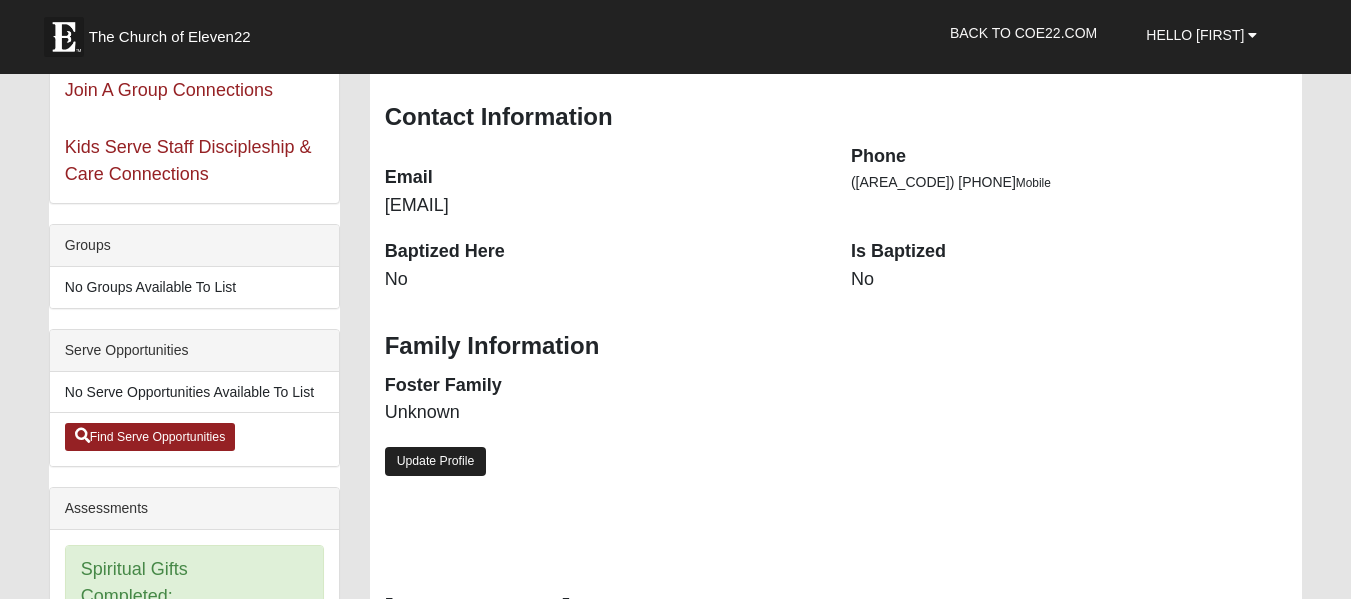 click on "Update Profile" at bounding box center (436, 461) 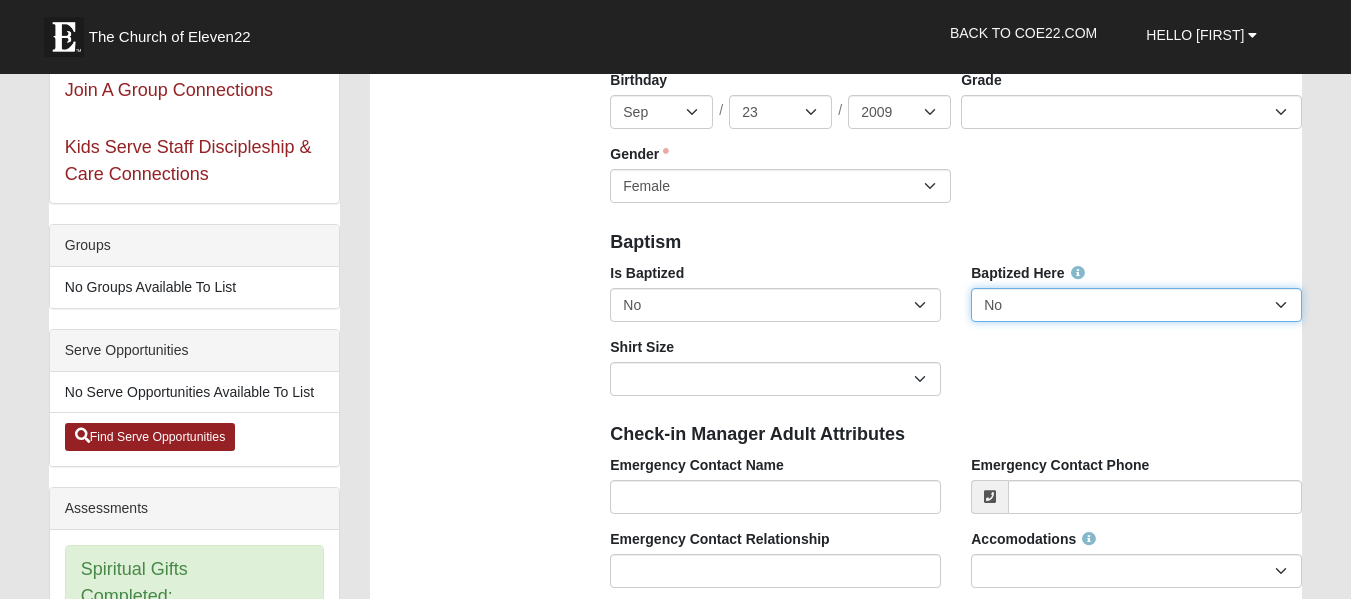 click on "No
Yes" at bounding box center (1136, 305) 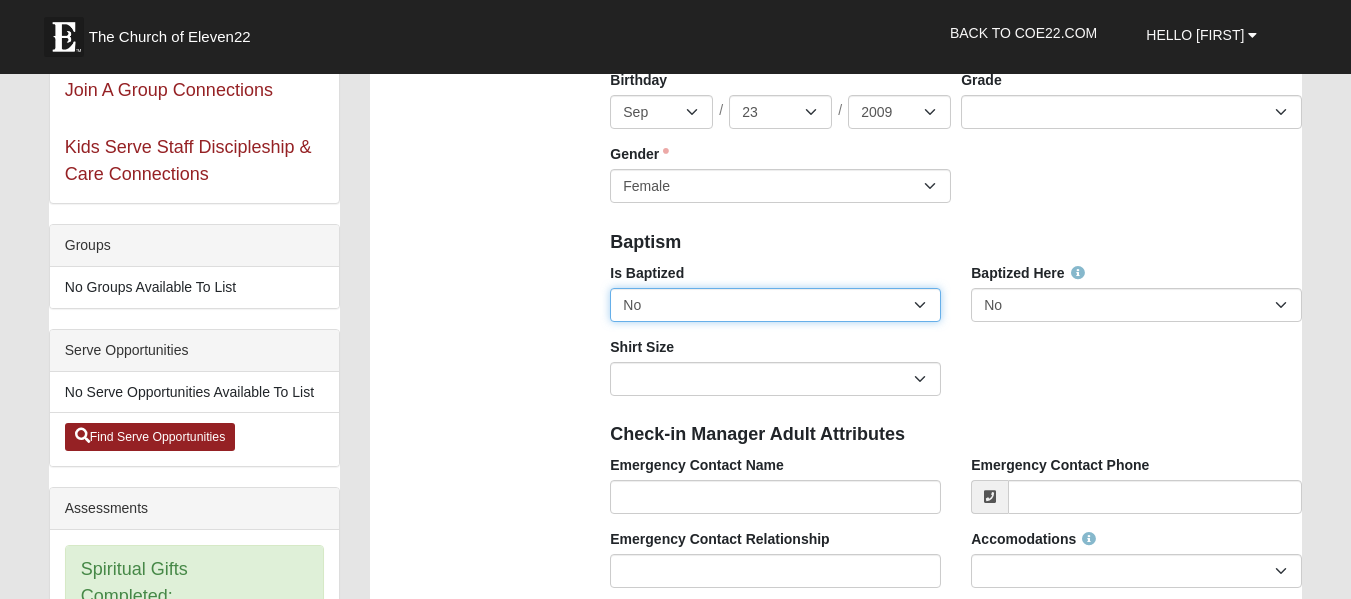 click on "No
Yes" at bounding box center [775, 305] 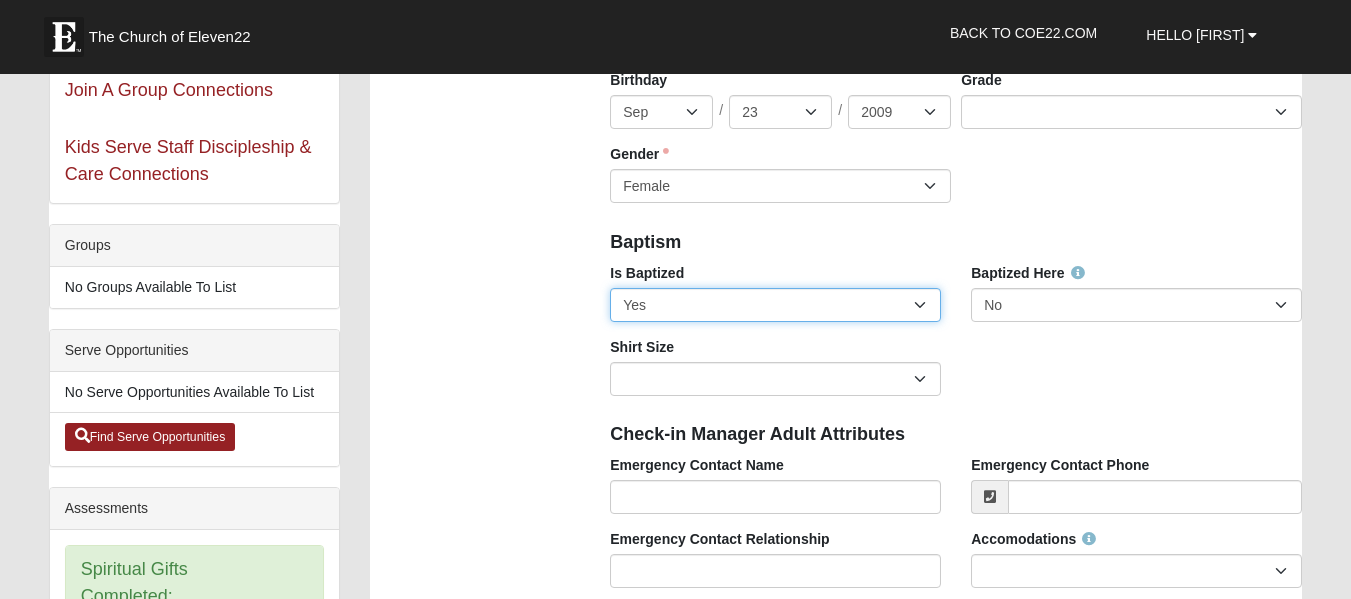 click on "No
Yes" at bounding box center (775, 305) 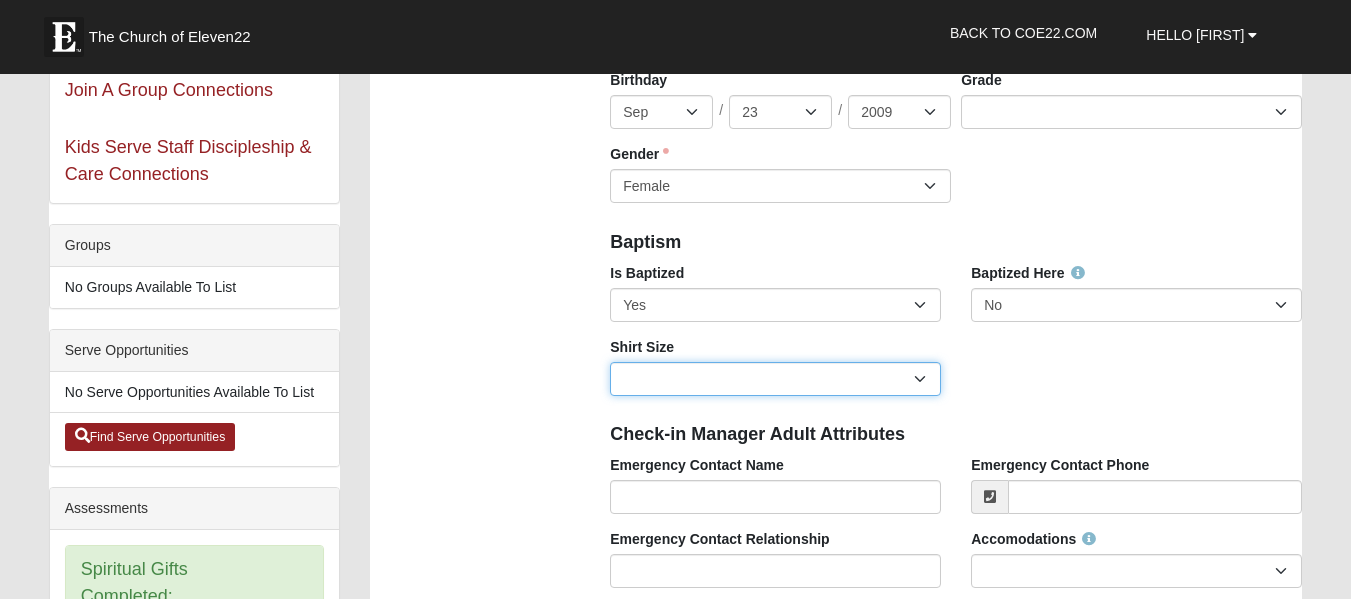 click on "Adult Small
Adult Medium
Adult Large
Adult XL
Adult XXL
Adult 3XL
Adult 4XL
Youth Small
Youth Medium
Youth Large" at bounding box center [775, 379] 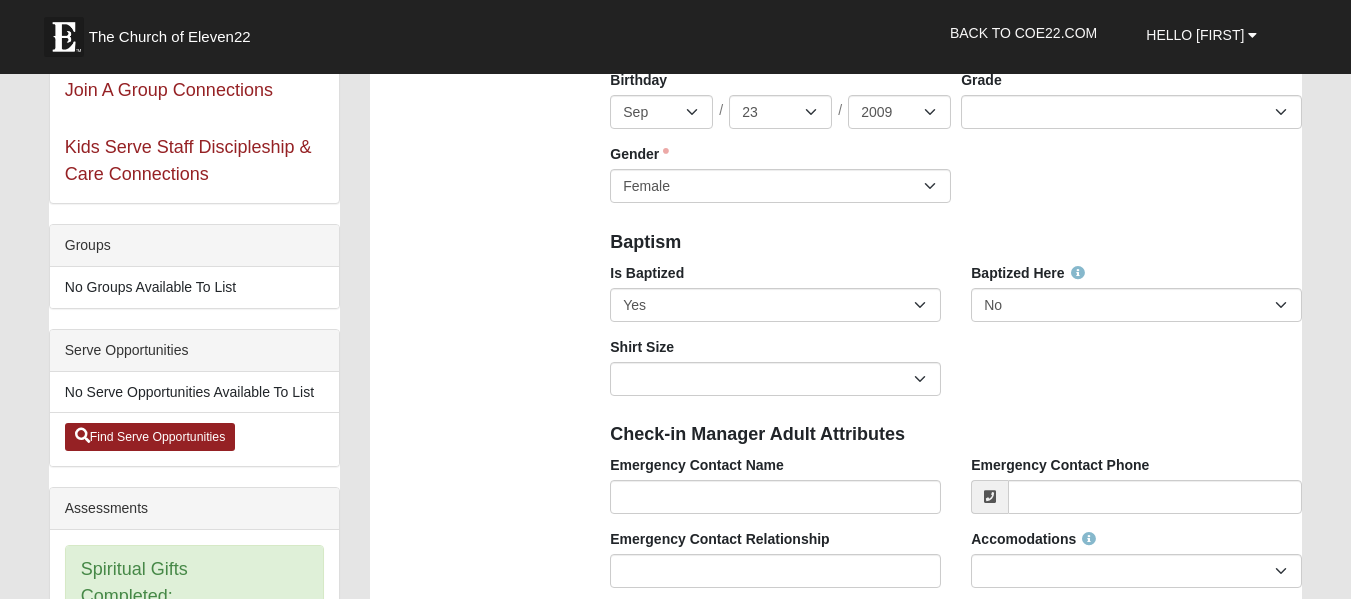 click on "Is Baptized
No
Yes
Baptized Here
No
Yes
Shirt Size
Adult Small
Adult Medium
Adult Large
Adult XL
Adult XXL
Adult 3XL
Adult 4XL
Youth Small
Youth Medium
Youth Large" at bounding box center [956, 337] 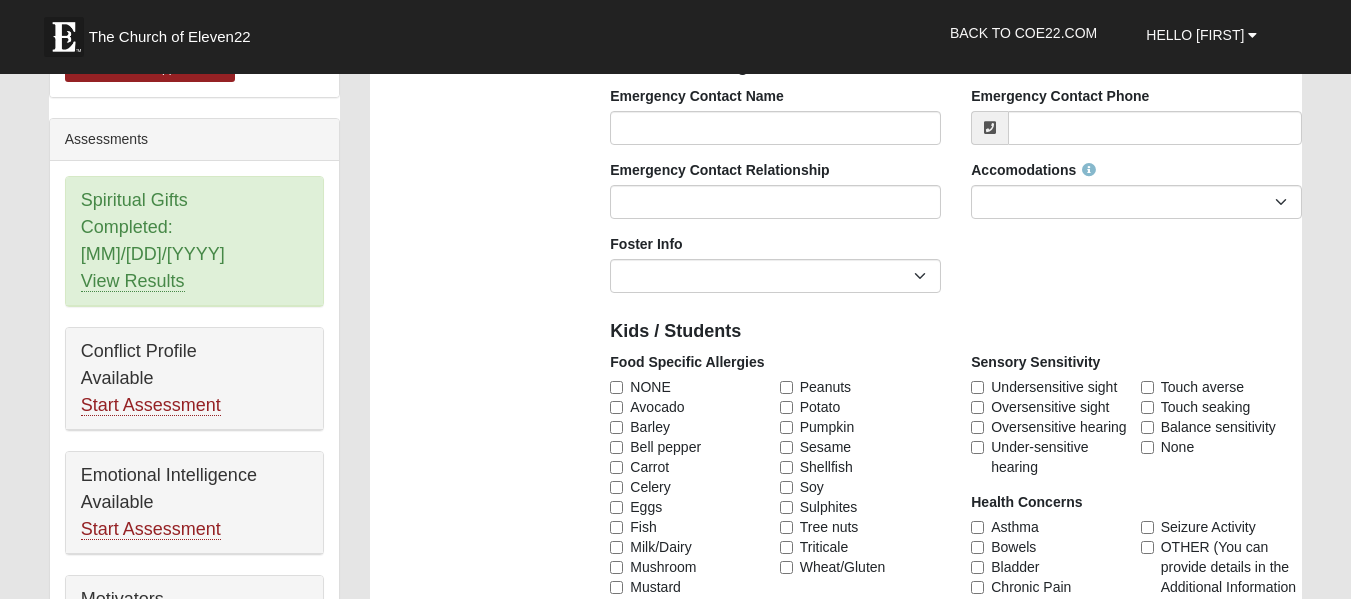scroll, scrollTop: 720, scrollLeft: 0, axis: vertical 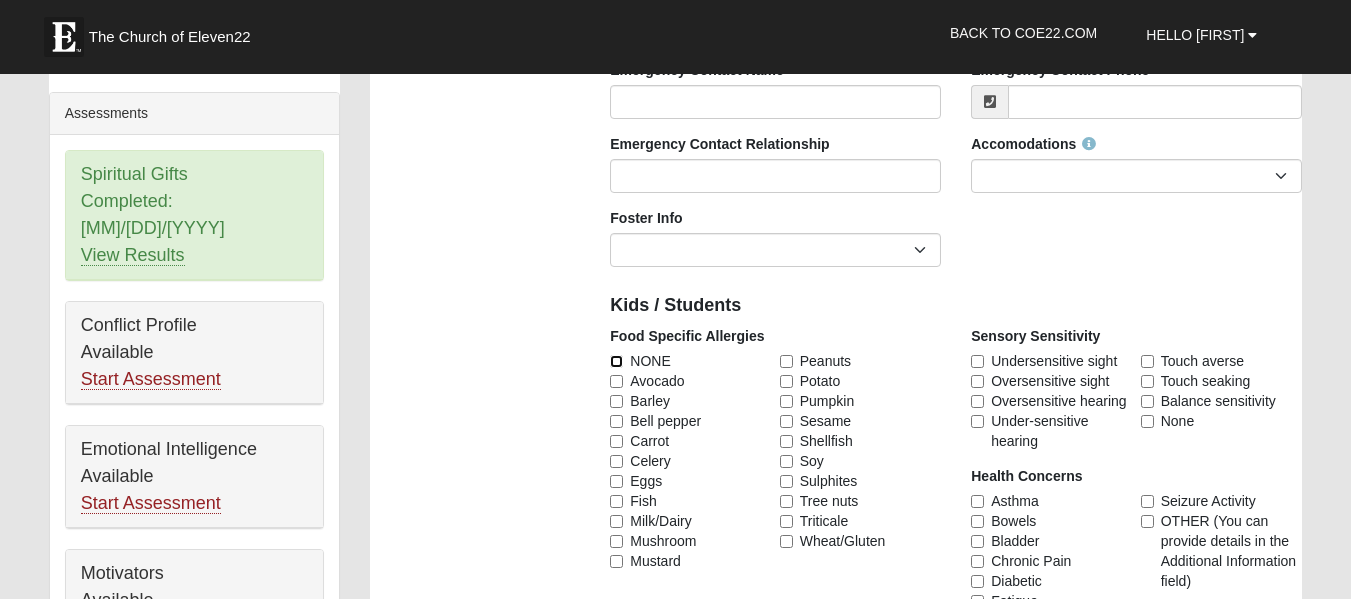 click on "NONE" at bounding box center (616, 361) 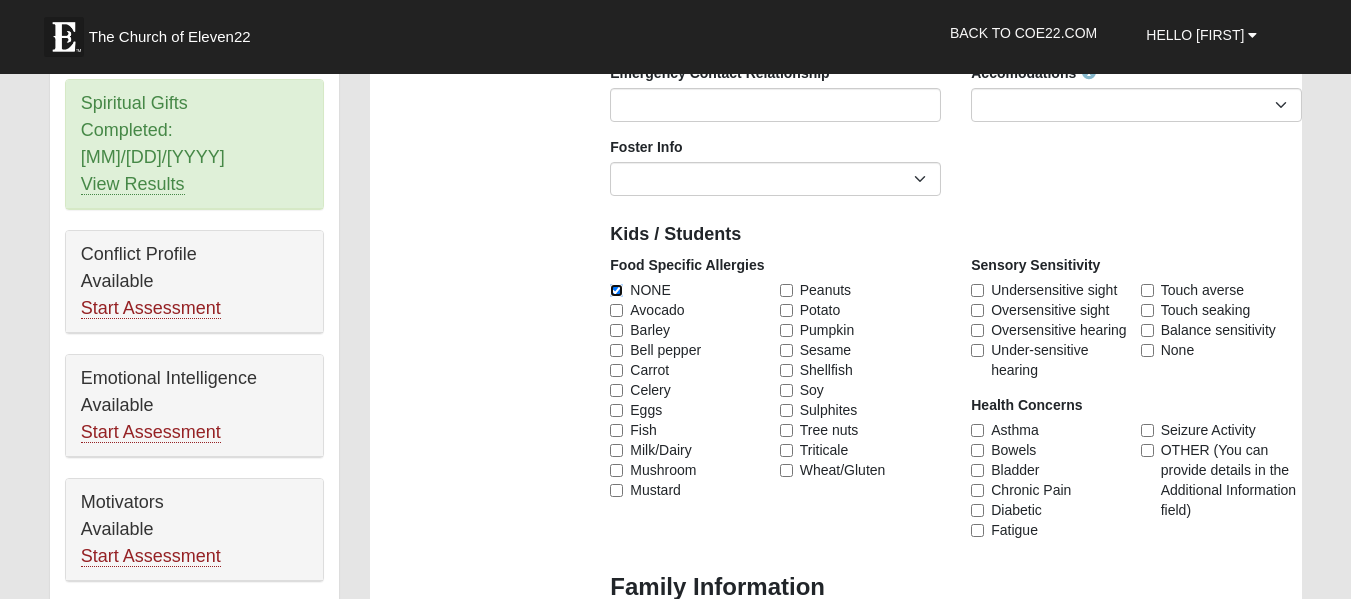 scroll, scrollTop: 792, scrollLeft: 0, axis: vertical 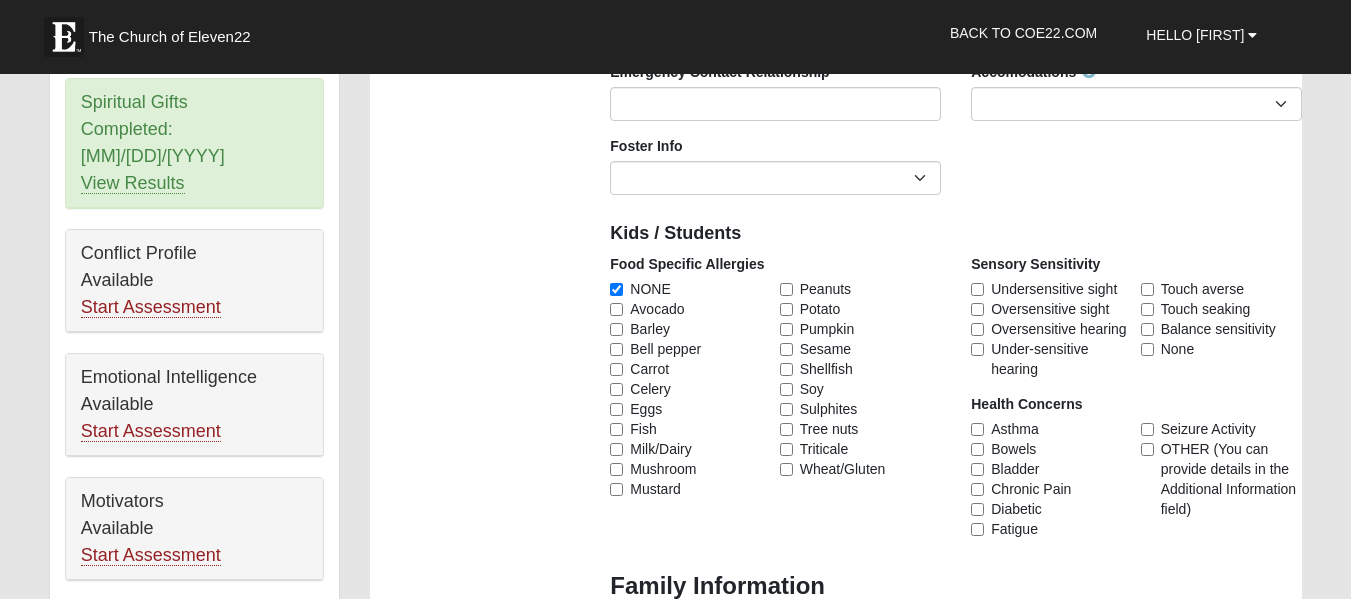 click on "Undersensitive sight
Oversensitive sight
Oversensitive hearing
Under-sensitive hearing
Touch averse
Touch seaking
Balance sensitivity
None" at bounding box center [1136, 329] 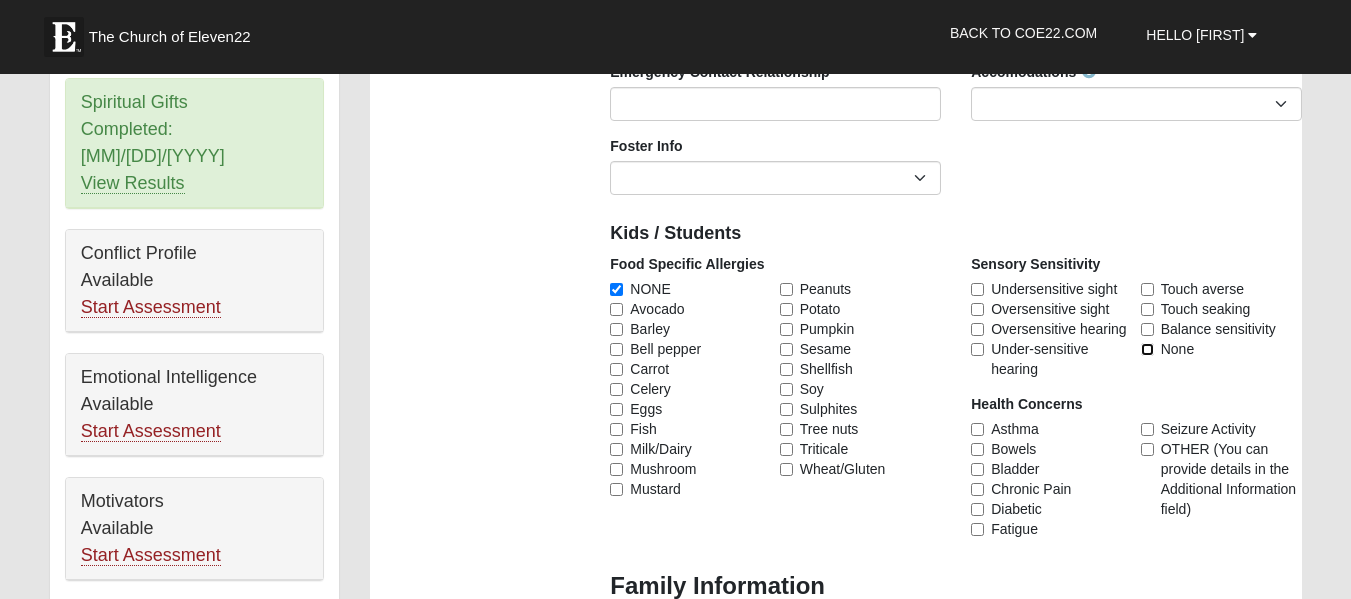 click on "None" at bounding box center (1147, 349) 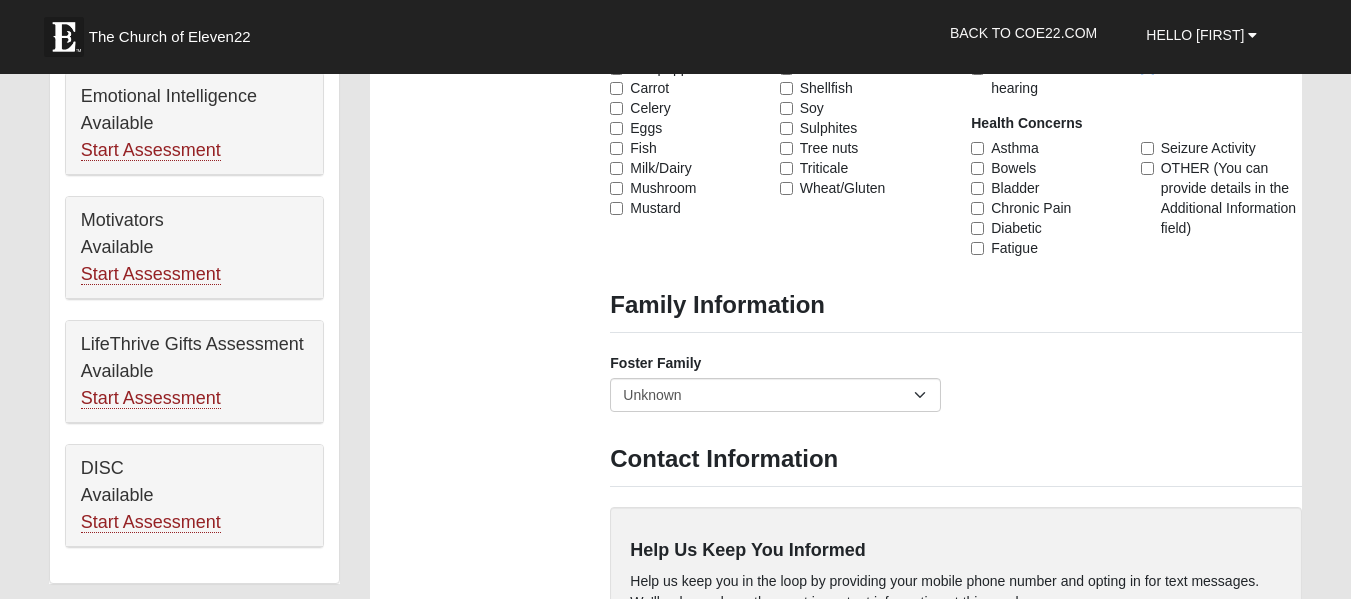scroll, scrollTop: 1075, scrollLeft: 0, axis: vertical 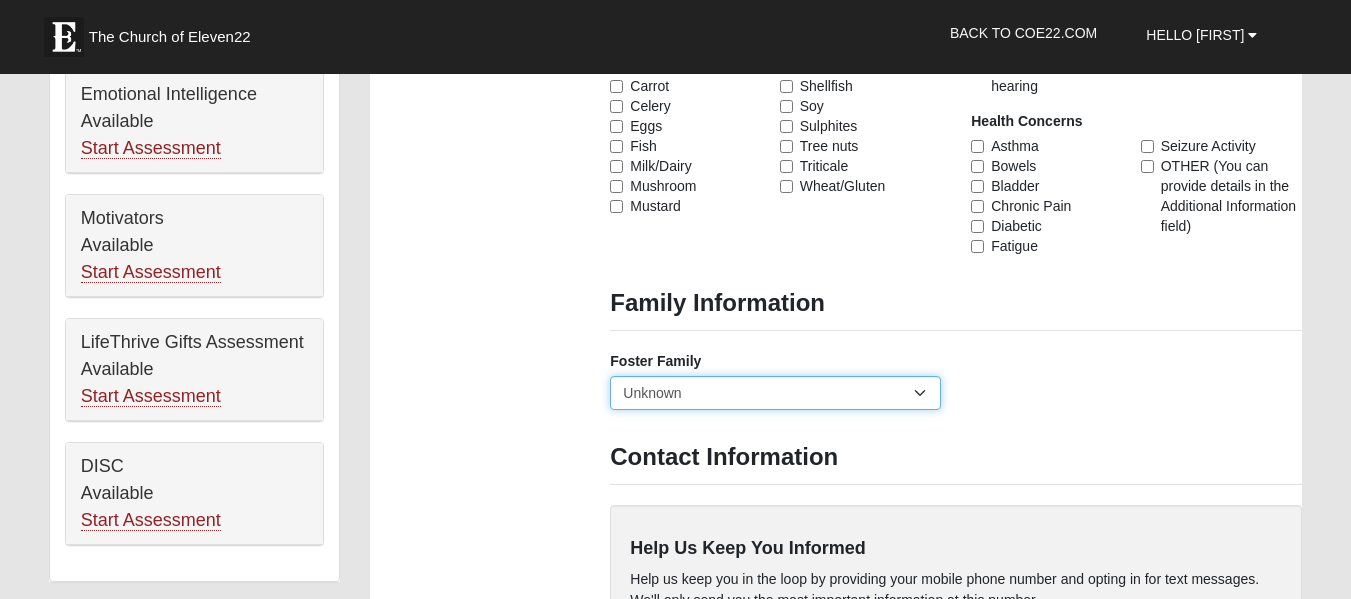 click on "Yes, we are a current foster family
No, we are a former foster family
No, we have never been a foster family
Unknown" at bounding box center [775, 393] 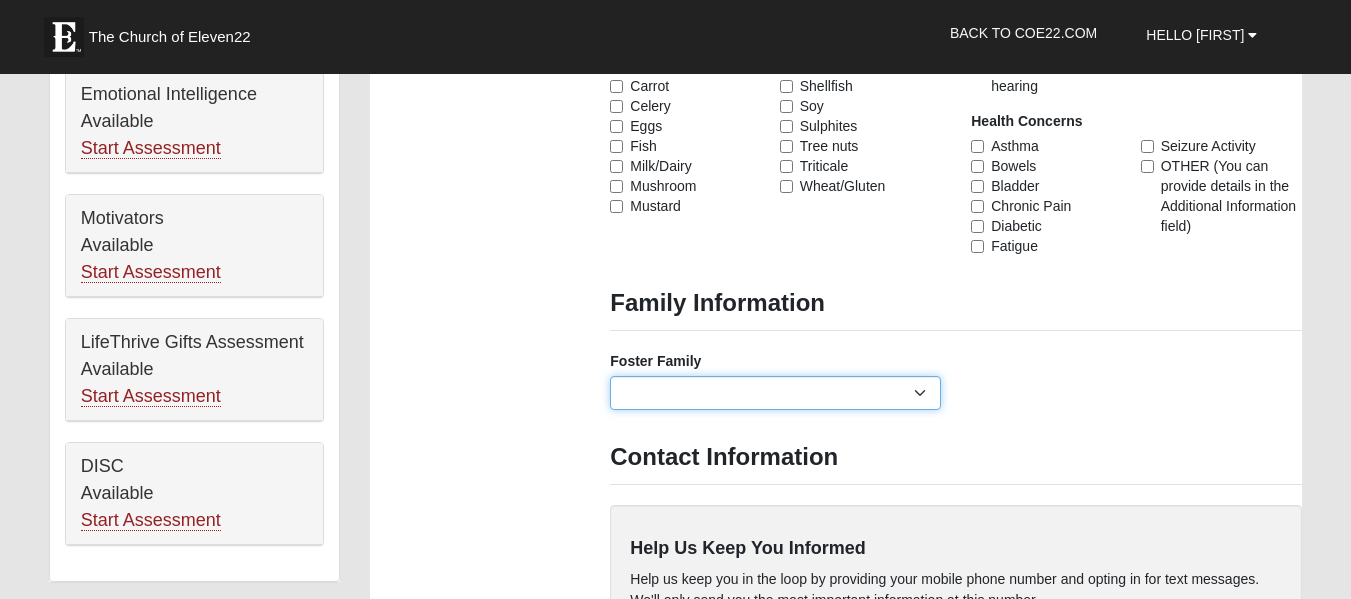click on "Yes, we are a current foster family
No, we are a former foster family
No, we have never been a foster family
Unknown" at bounding box center [775, 393] 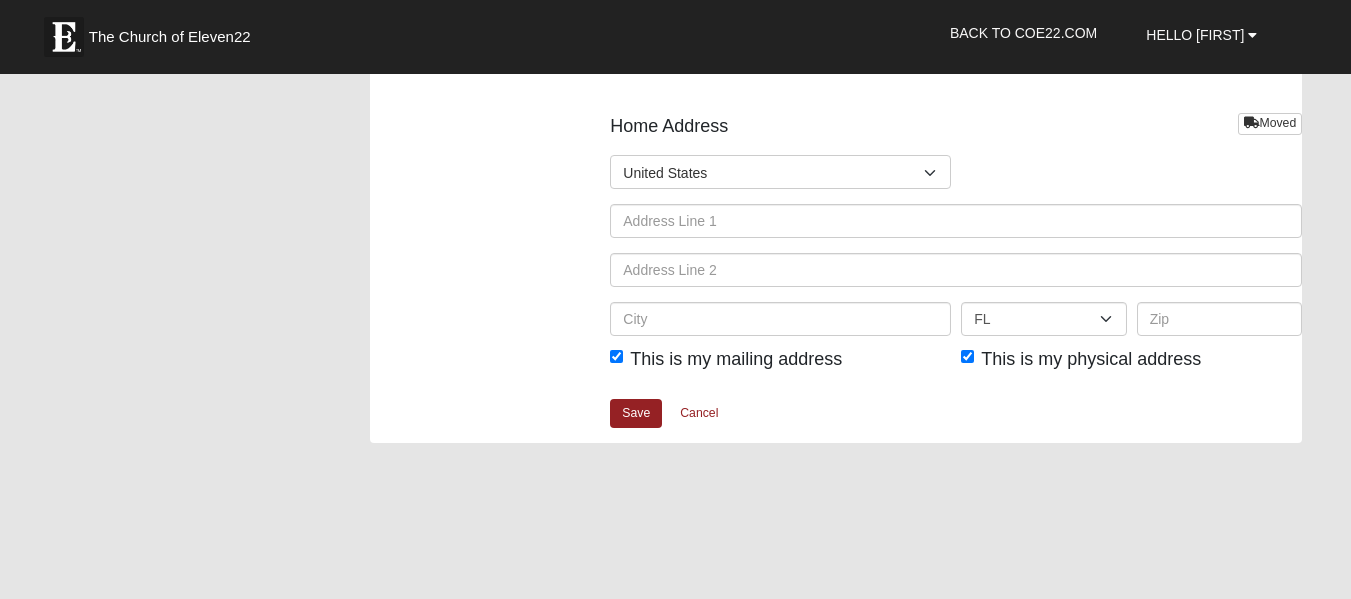 scroll, scrollTop: 2084, scrollLeft: 0, axis: vertical 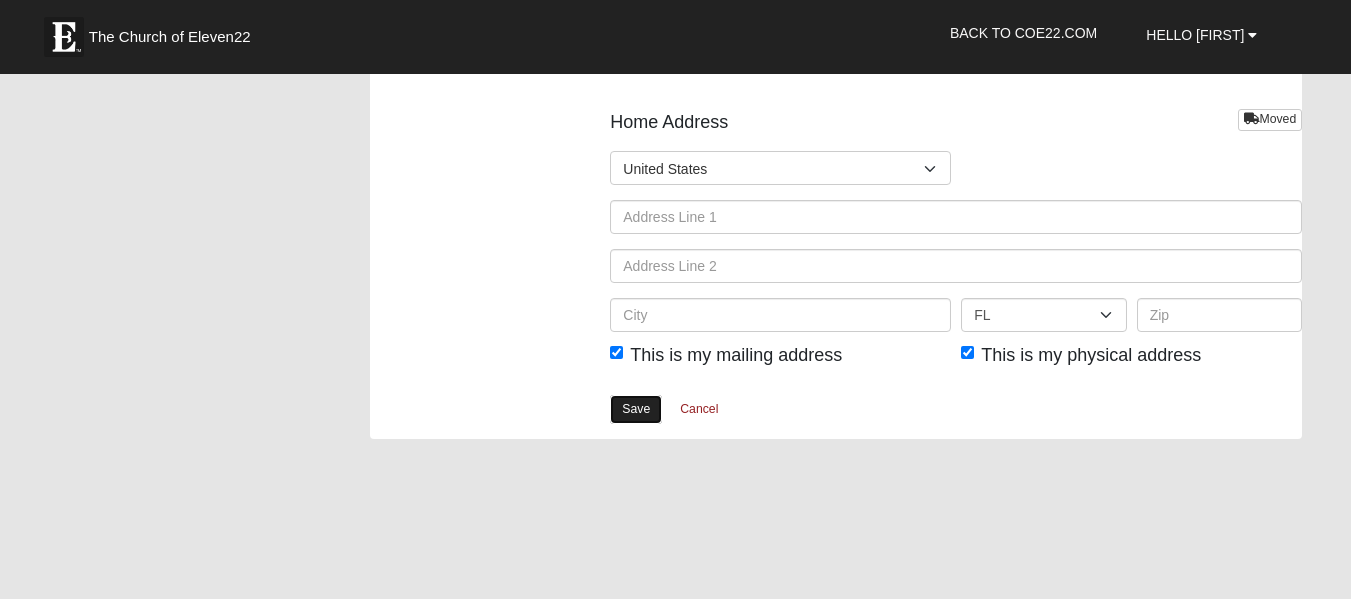 click on "Save" at bounding box center (636, 409) 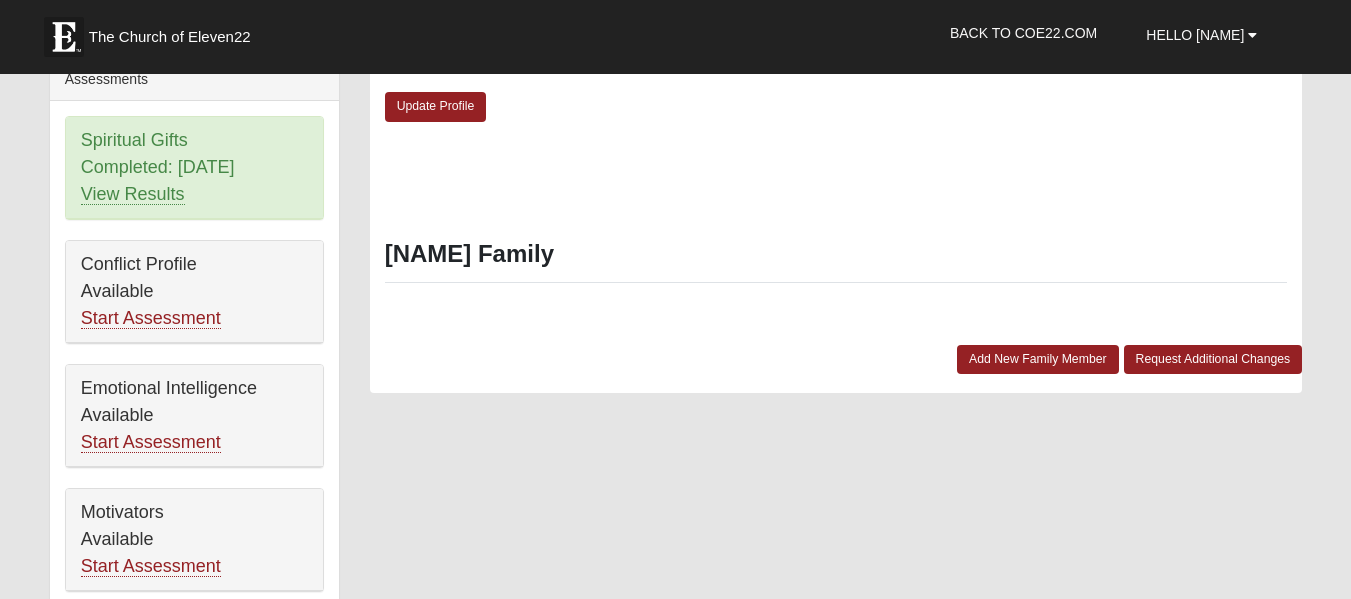 scroll, scrollTop: 753, scrollLeft: 0, axis: vertical 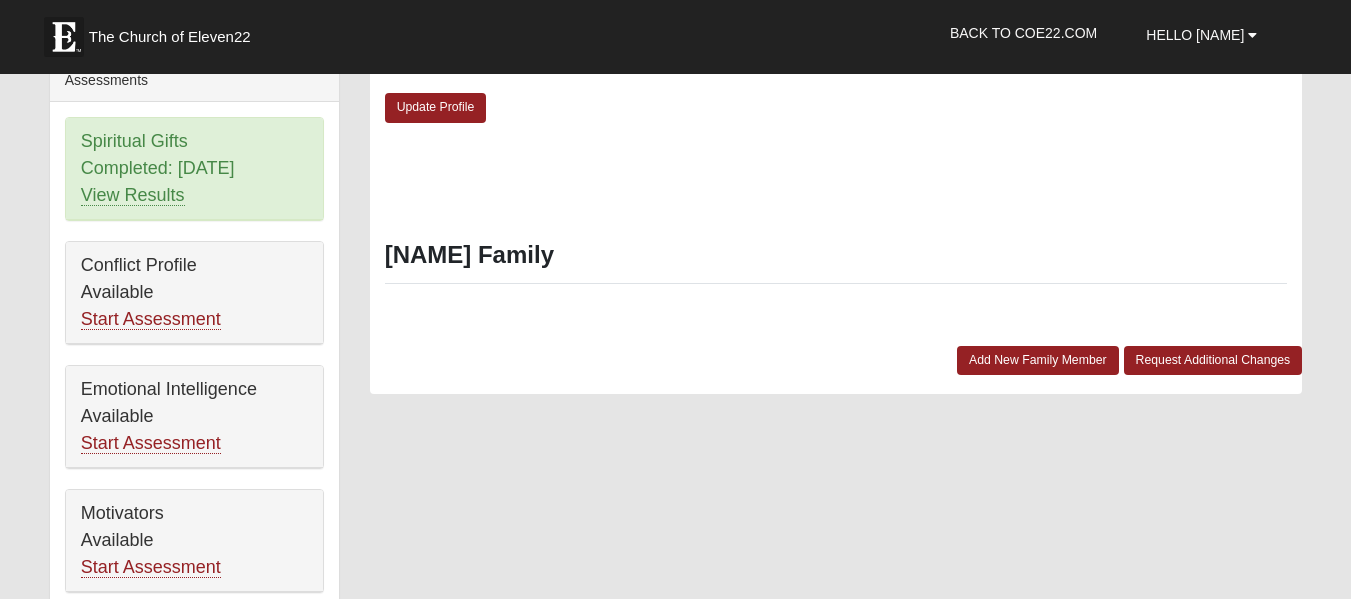 click on "Spiritual Gifts
Completed: [DATE]
View Results" at bounding box center [194, 169] 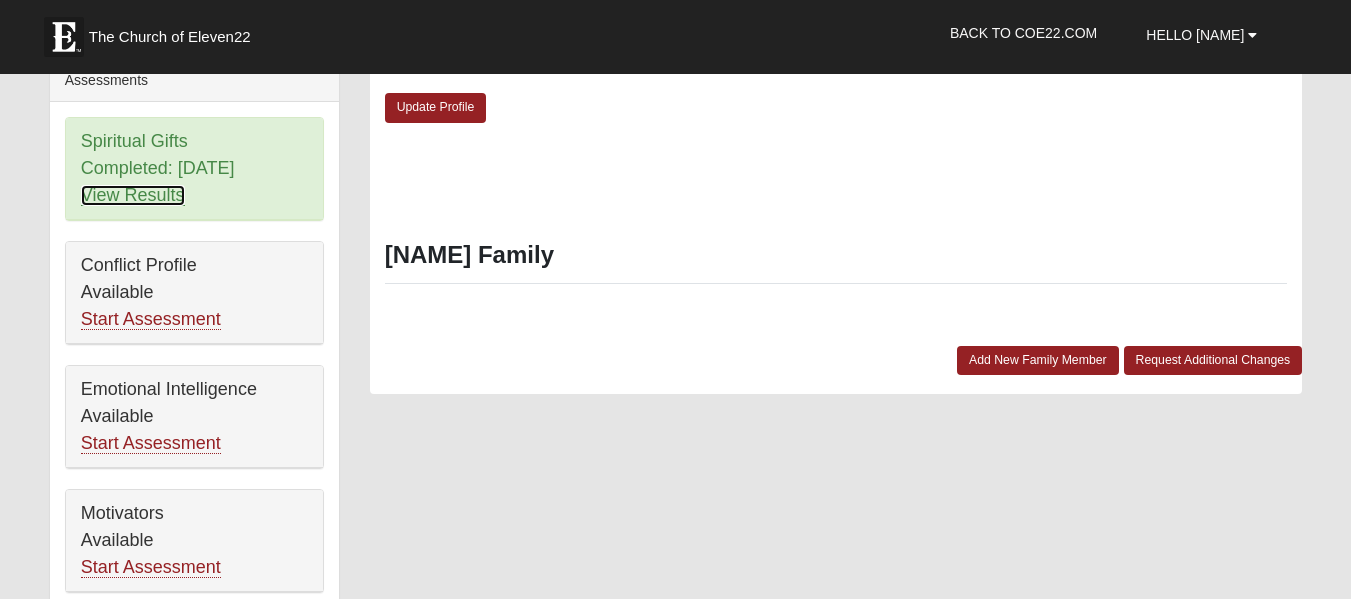 click on "View Results" at bounding box center [133, 195] 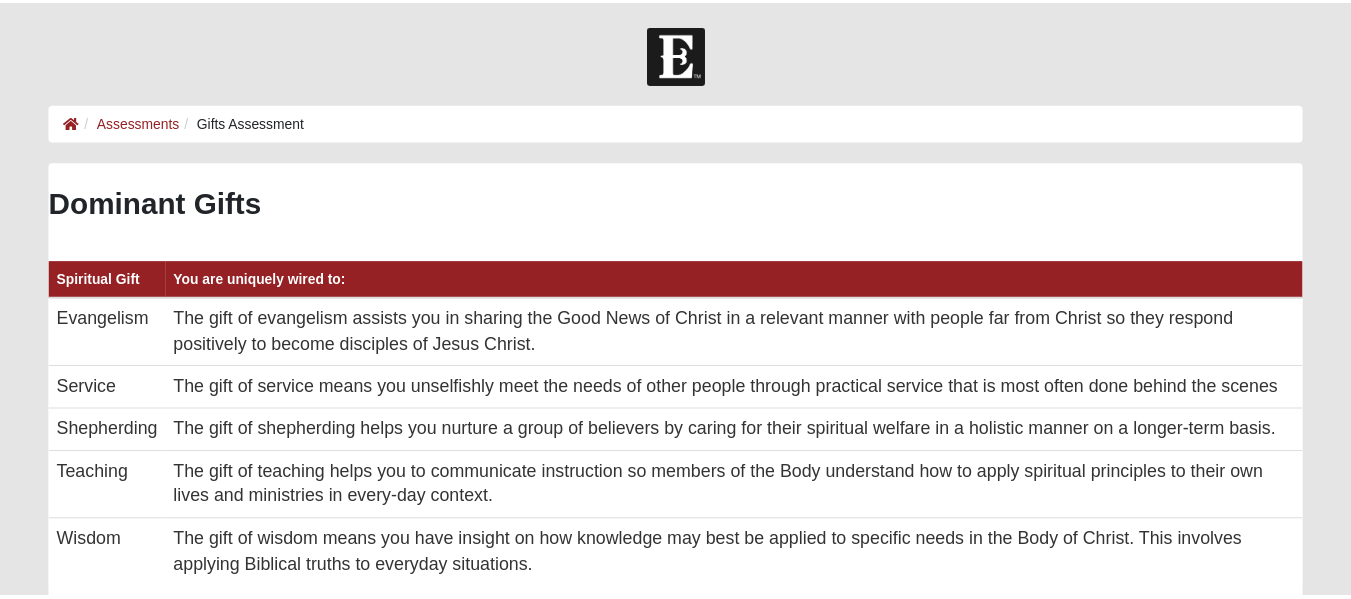 scroll, scrollTop: 0, scrollLeft: 0, axis: both 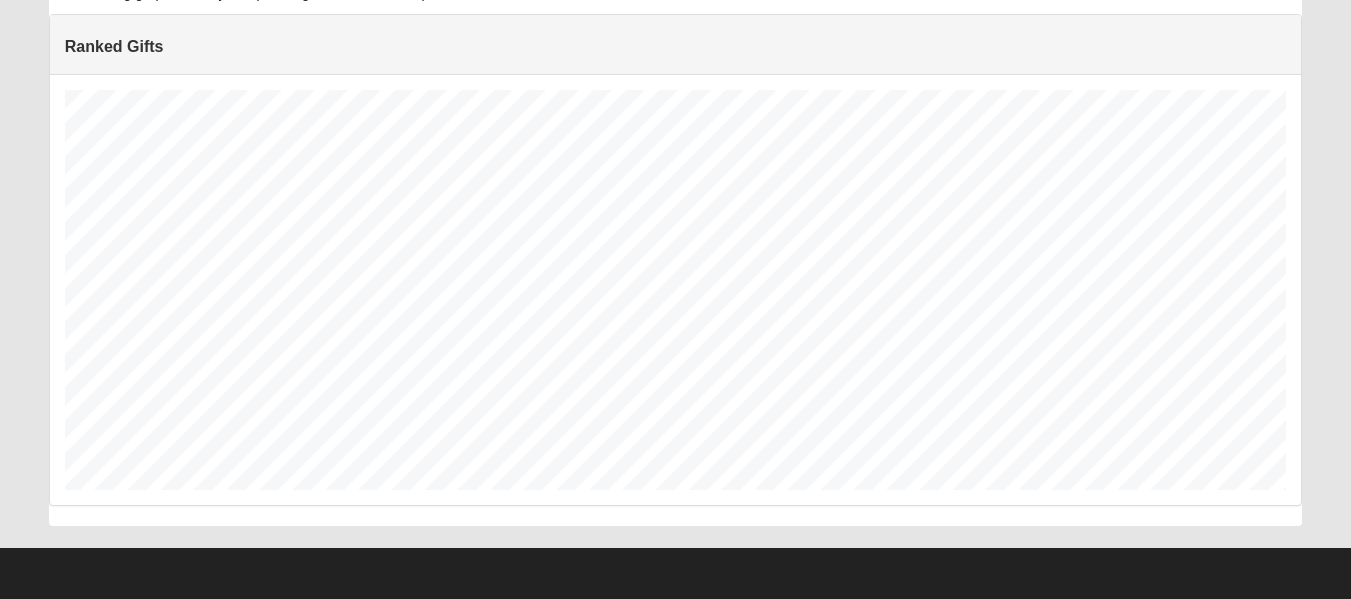 click on "Ranked Gifts" at bounding box center (675, 46) 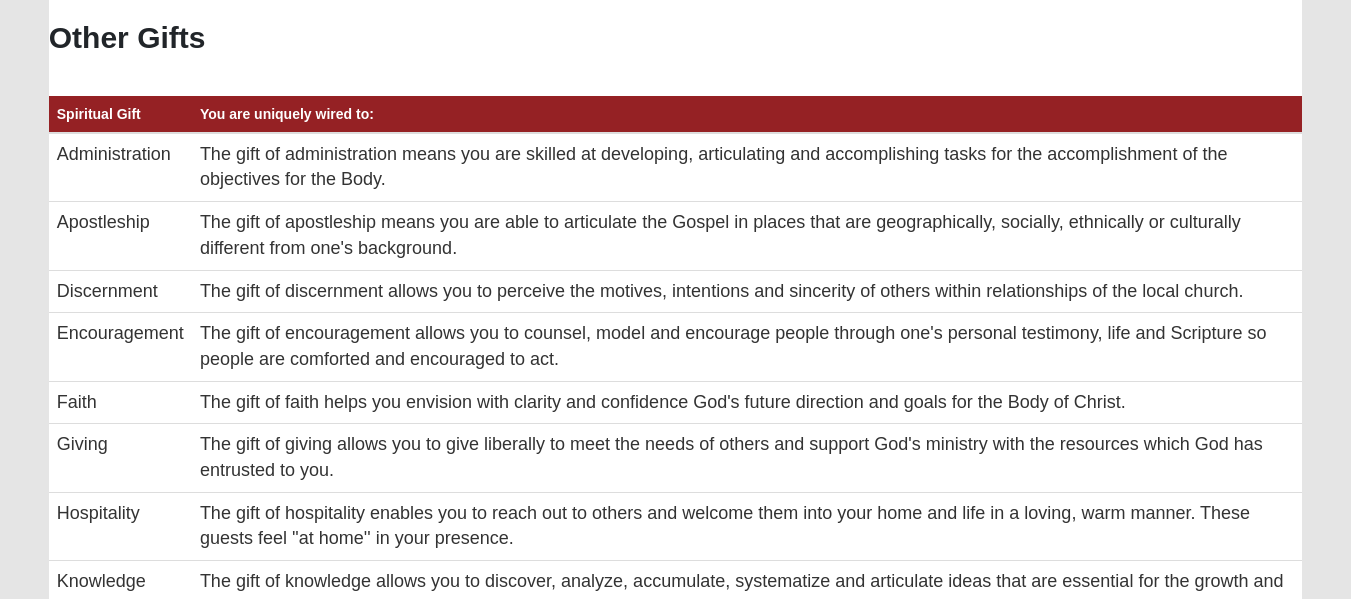 scroll, scrollTop: 0, scrollLeft: 0, axis: both 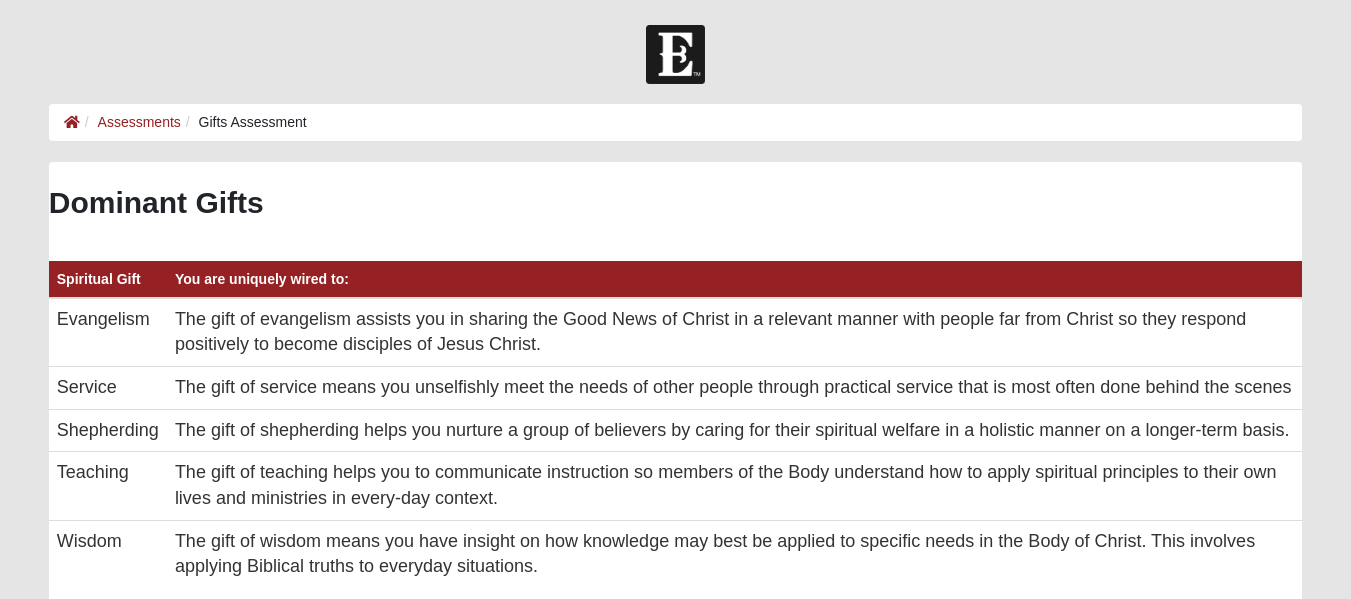click on "Gifts Assessment" at bounding box center [244, 122] 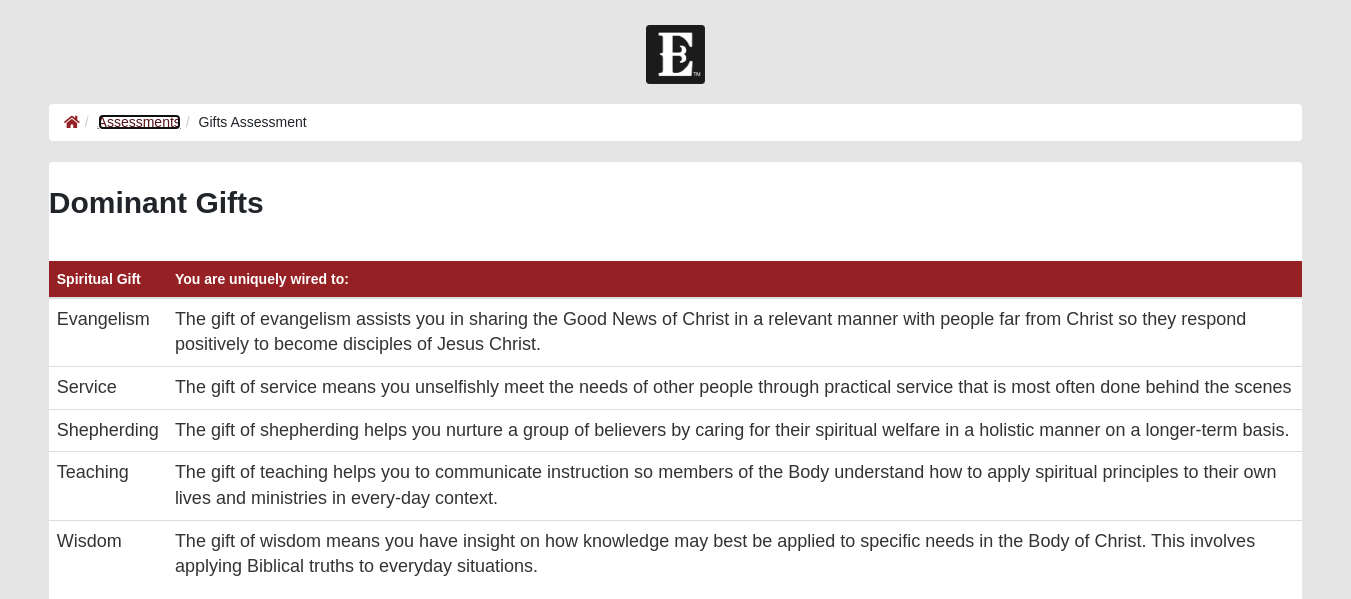 click on "Assessments" at bounding box center (139, 122) 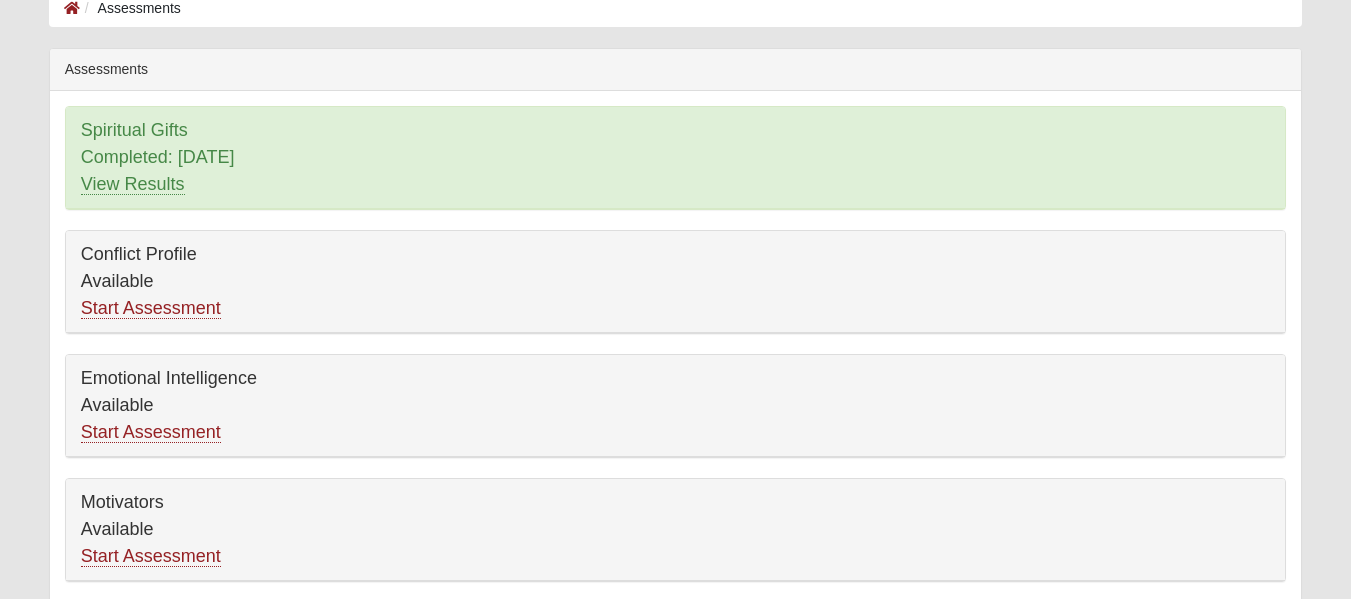 scroll, scrollTop: 113, scrollLeft: 0, axis: vertical 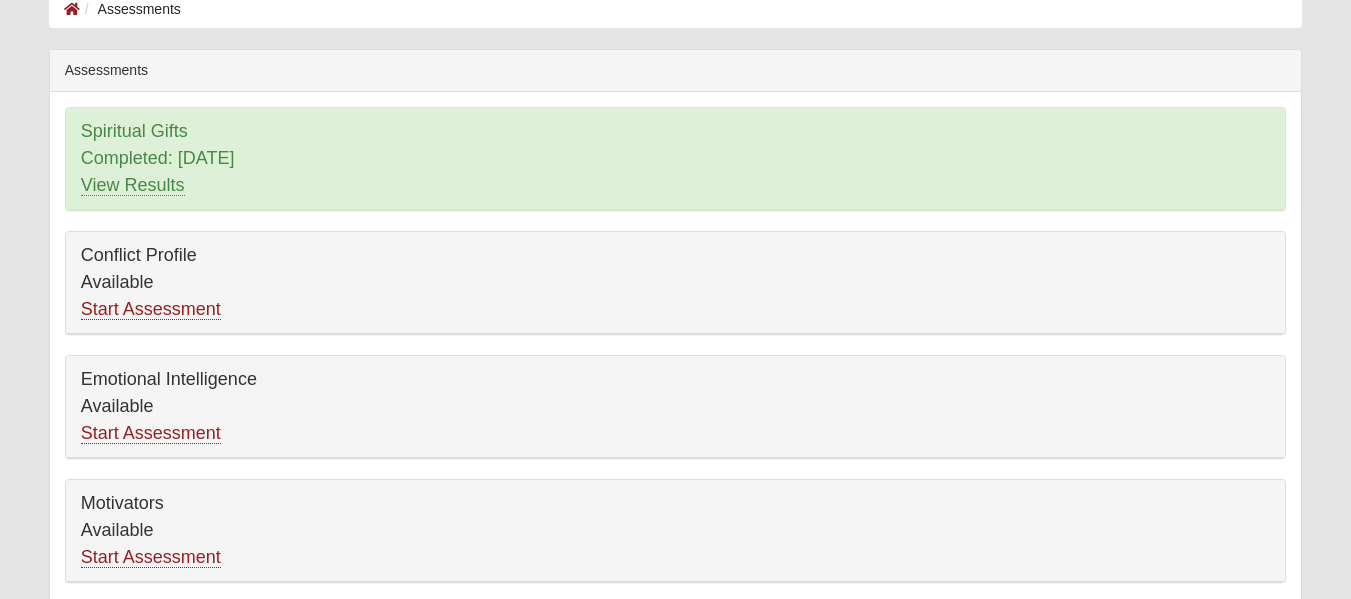 click on "Conflict Profile
Available
Start Assessment" at bounding box center [675, 283] 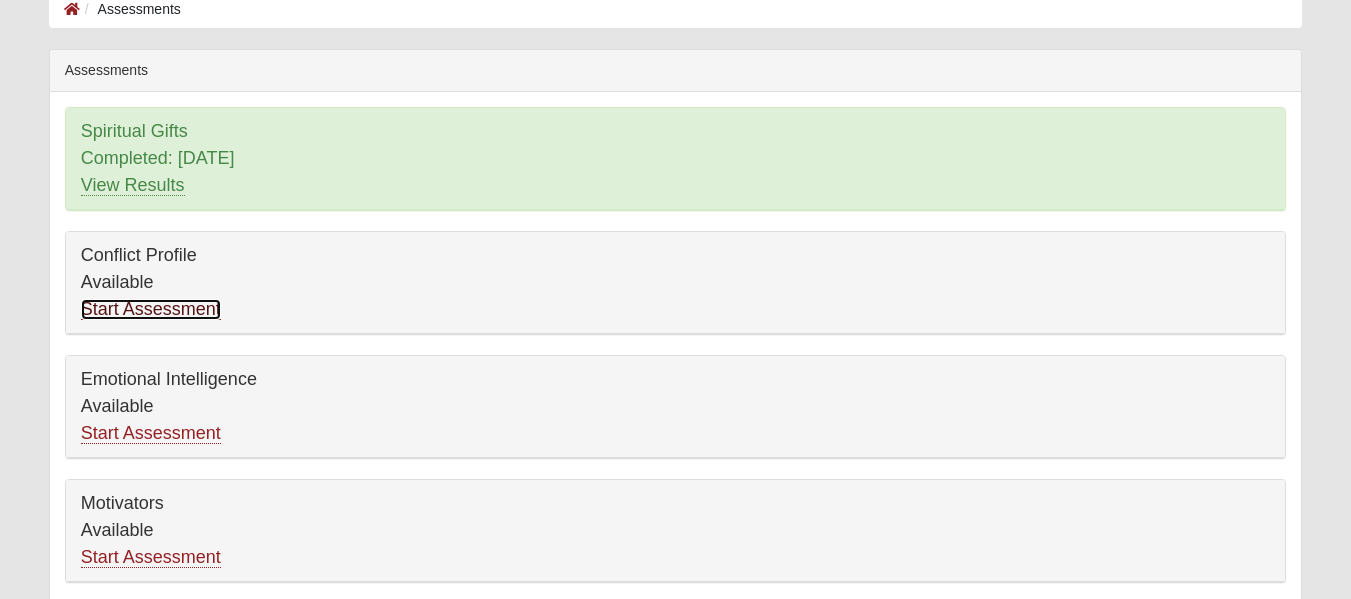 click on "Start Assessment" at bounding box center (151, 309) 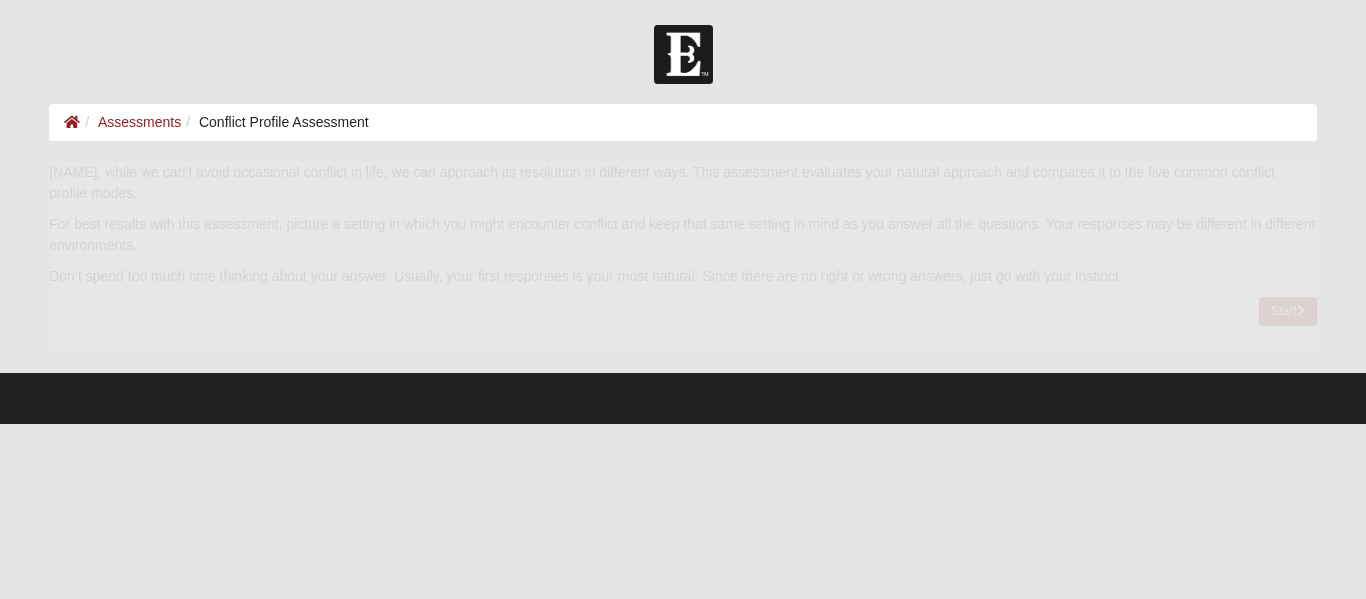 scroll, scrollTop: 0, scrollLeft: 0, axis: both 